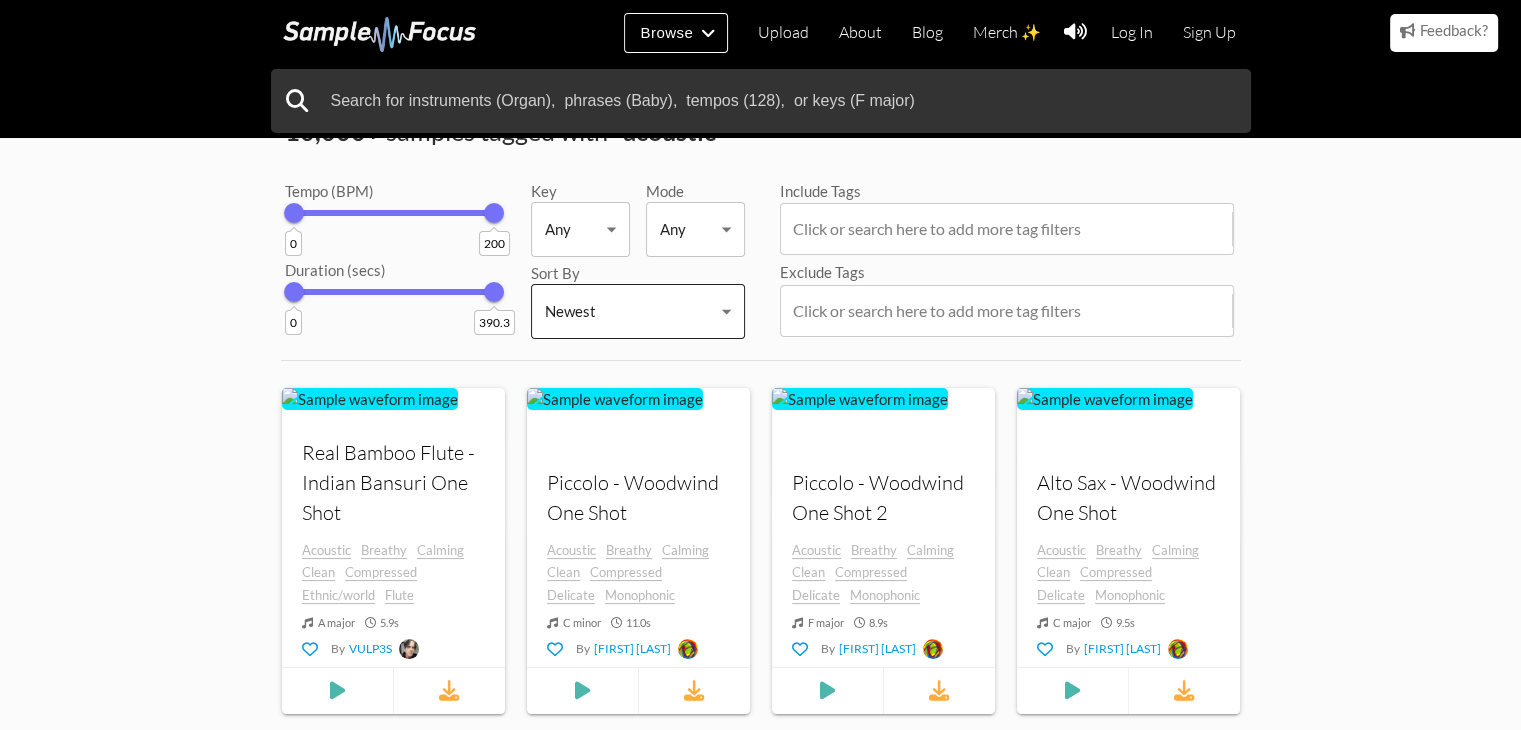 scroll, scrollTop: 100, scrollLeft: 0, axis: vertical 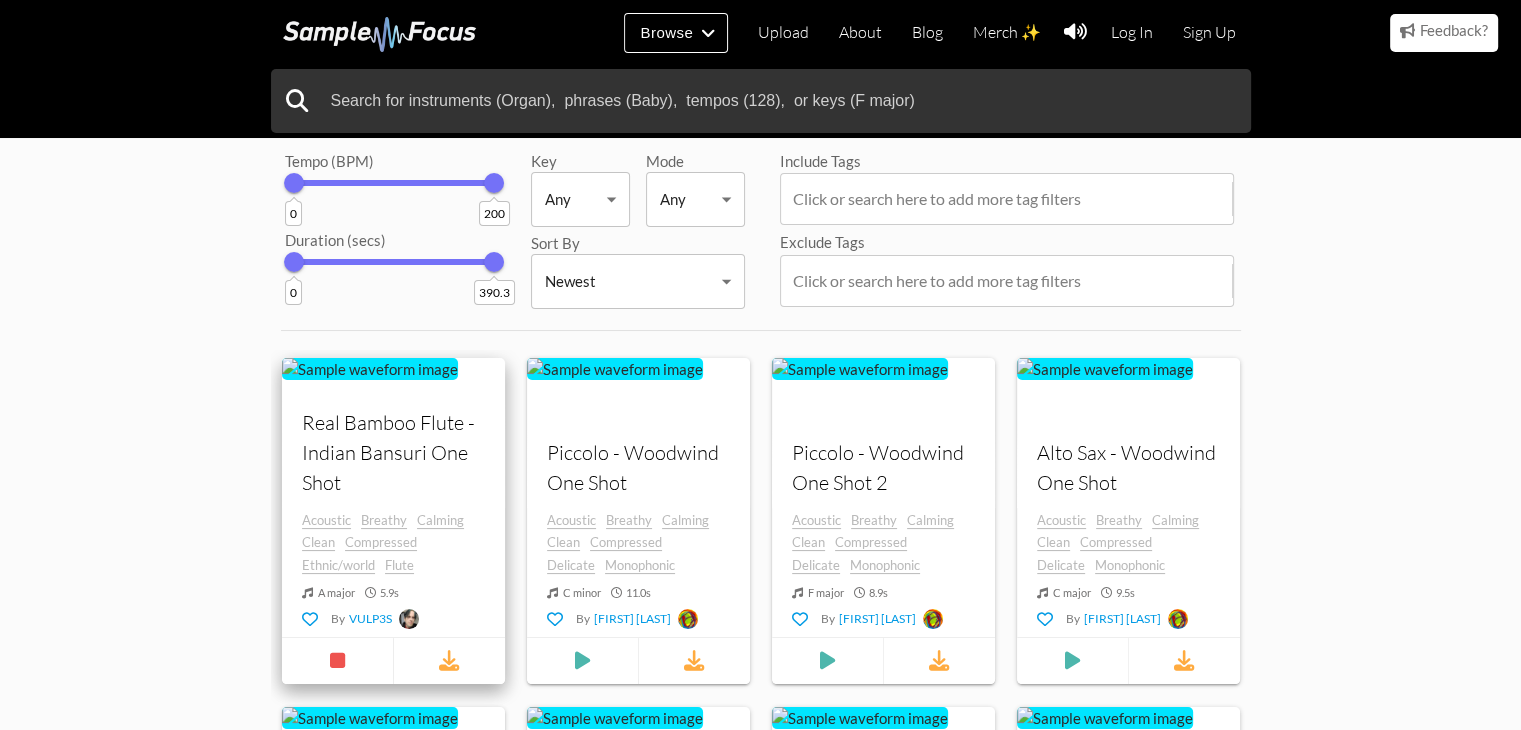 click on "Real Bamboo Flute - Indian Bansuri One Shot" at bounding box center (393, 452) 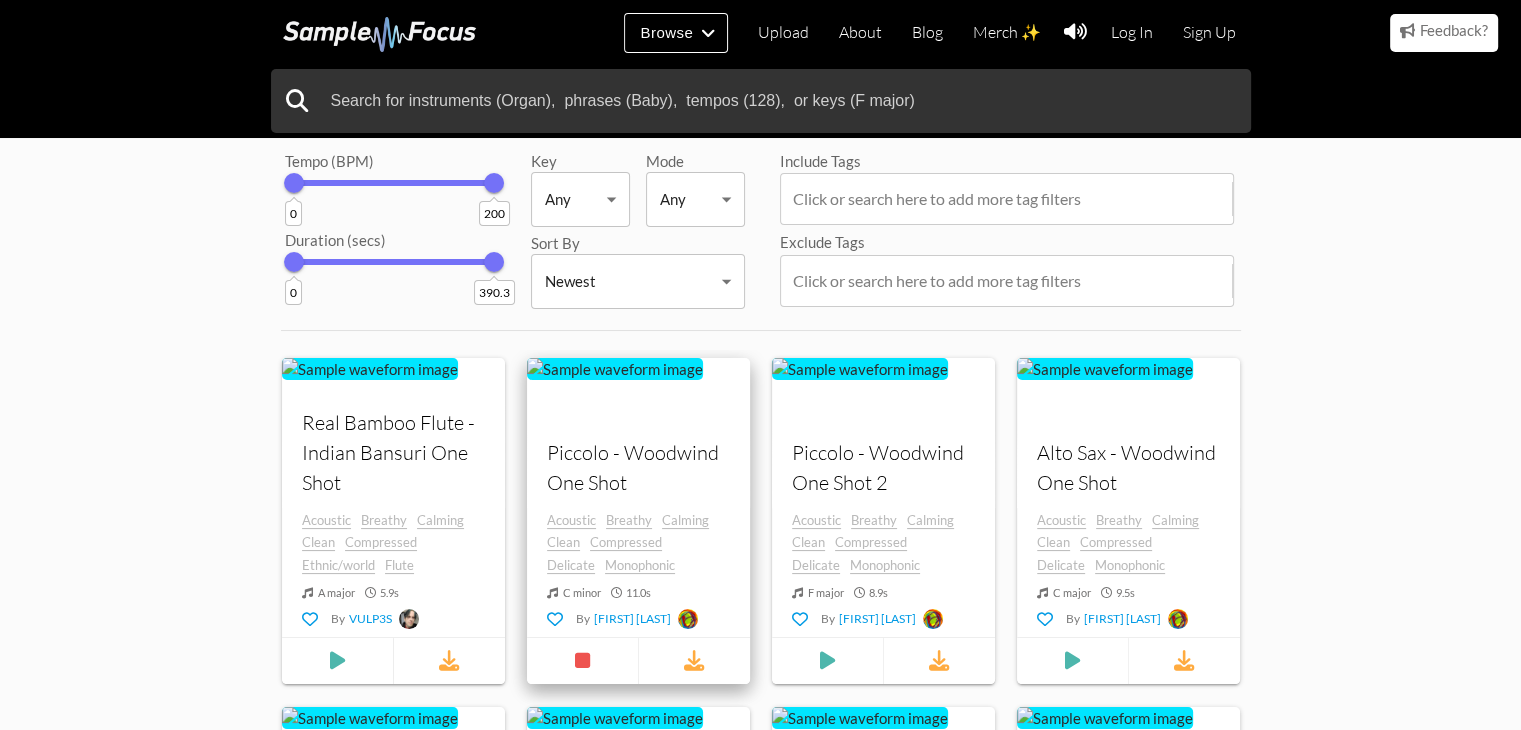 click at bounding box center [370, 368] 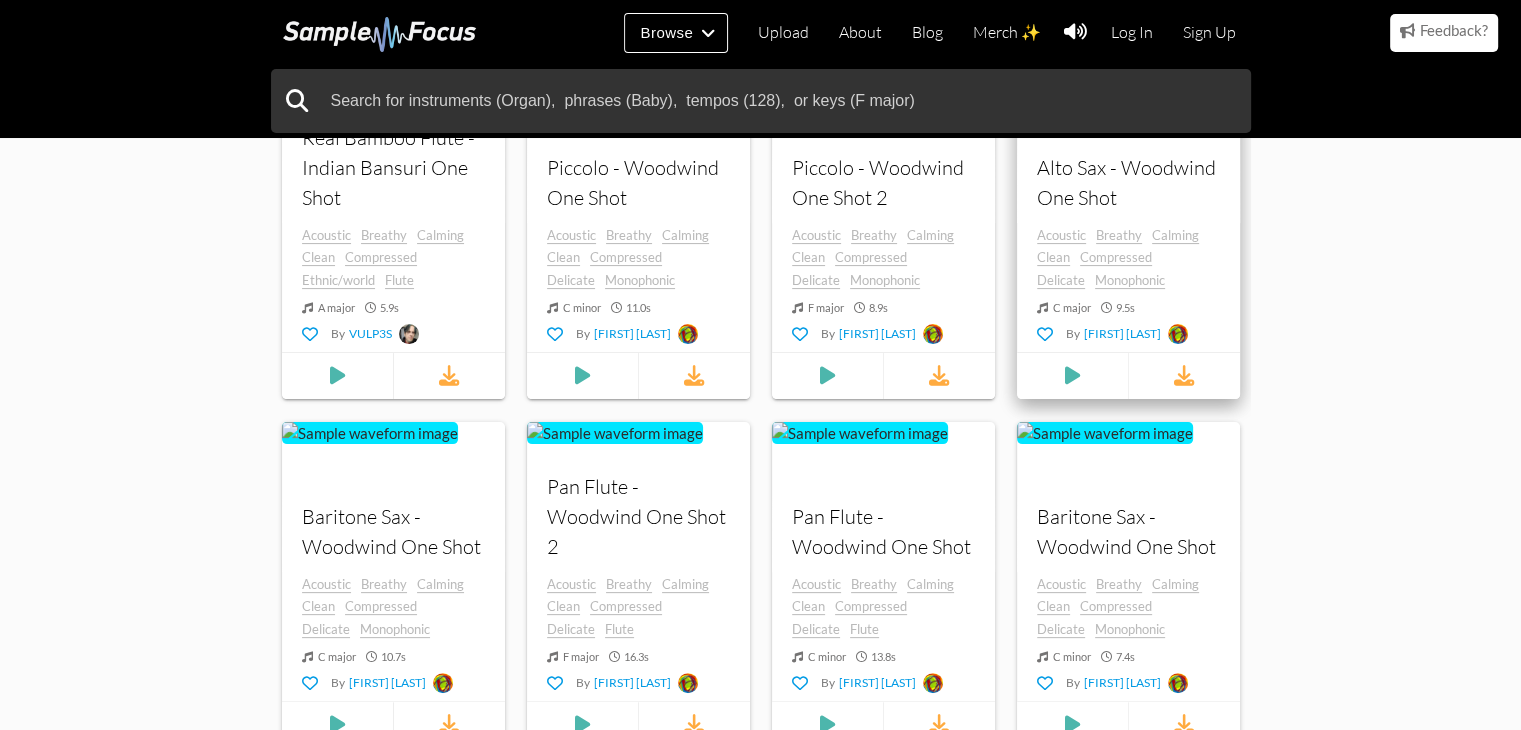 scroll, scrollTop: 300, scrollLeft: 0, axis: vertical 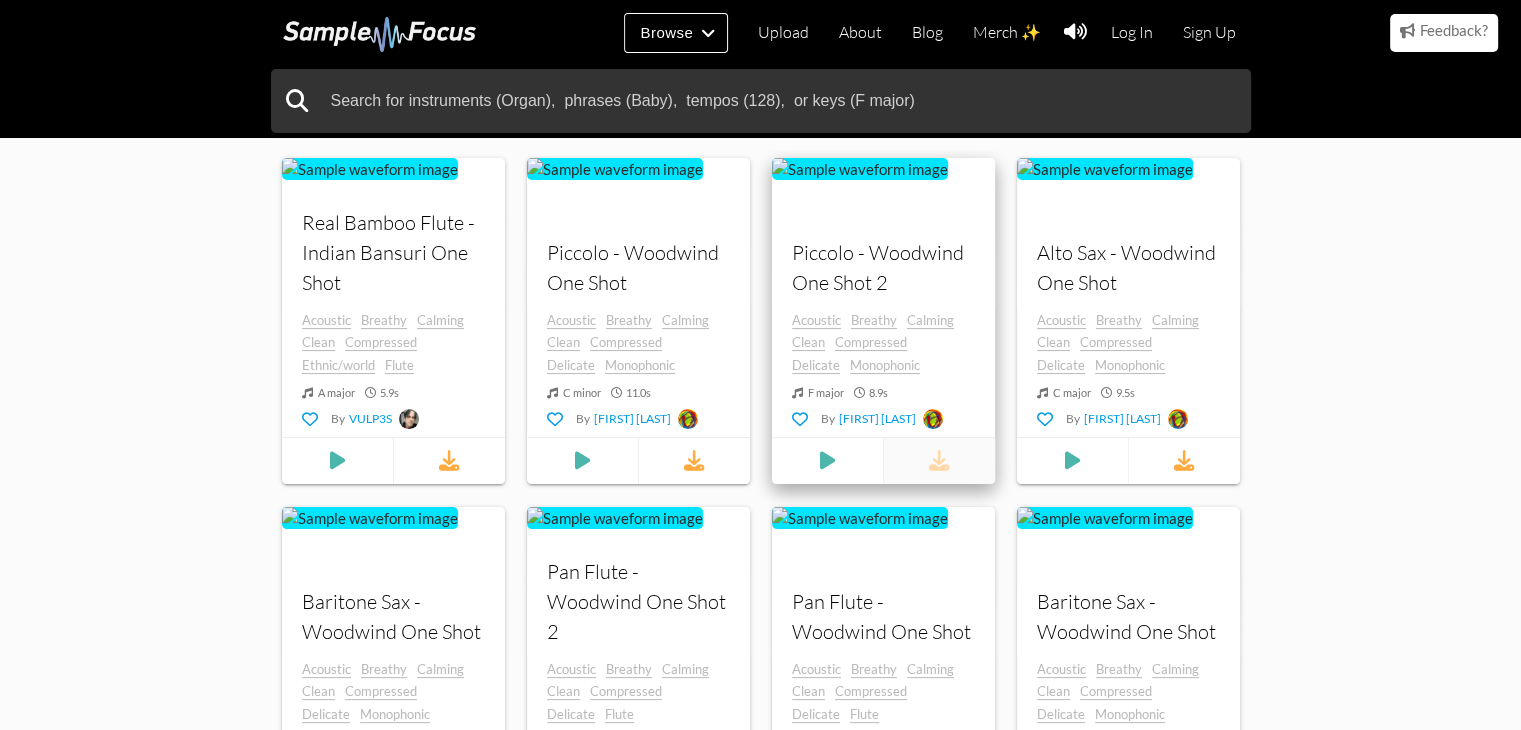 click at bounding box center (938, 460) 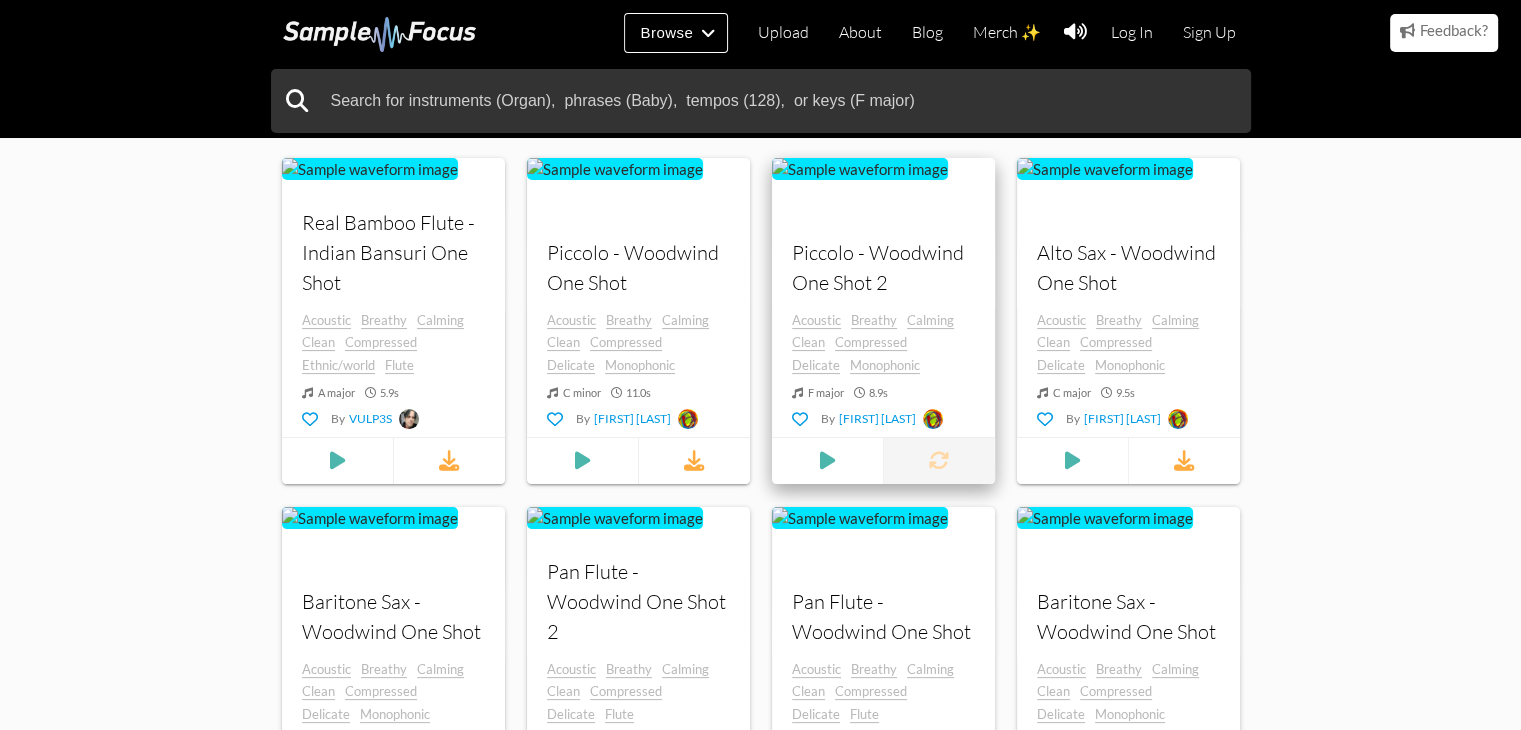 click at bounding box center (938, 460) 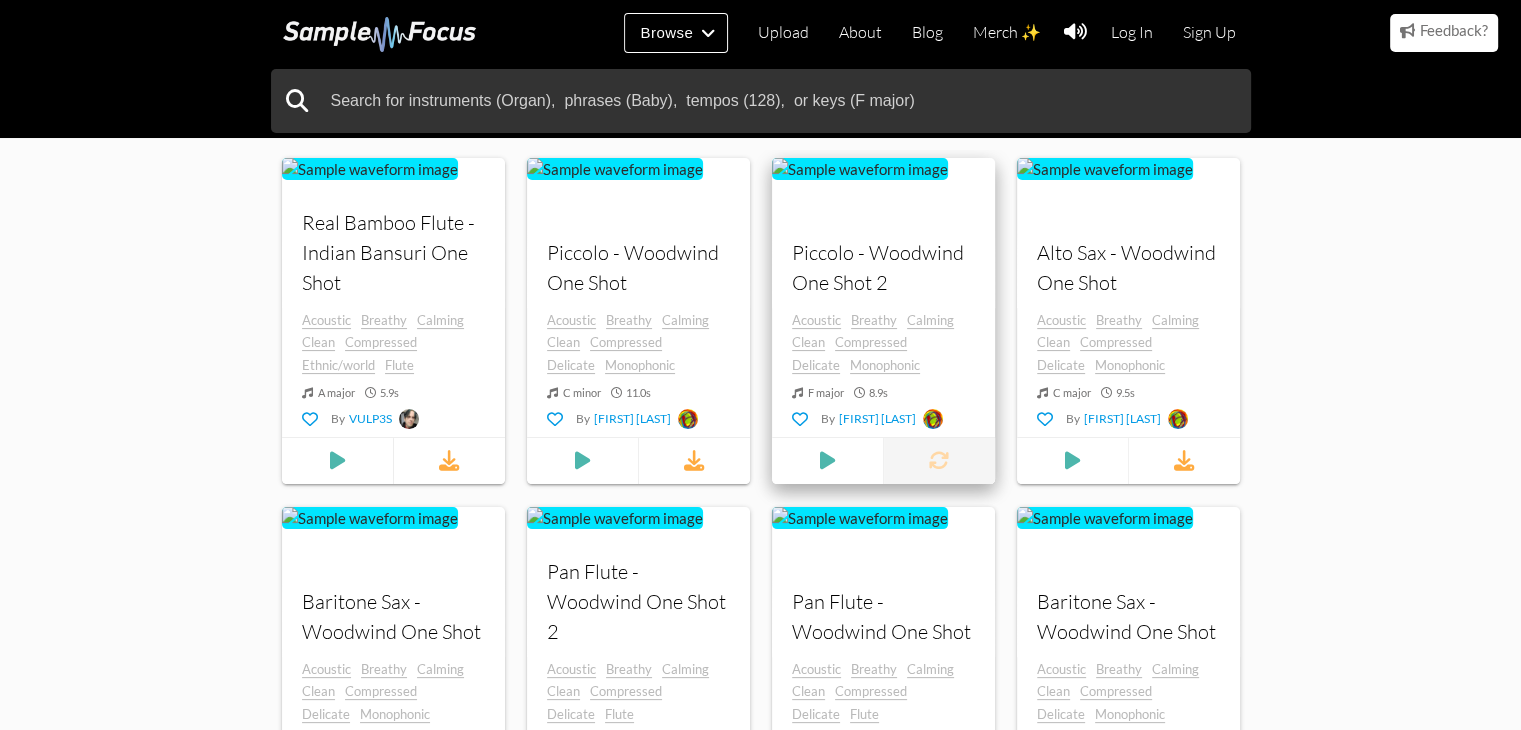 click at bounding box center [938, 460] 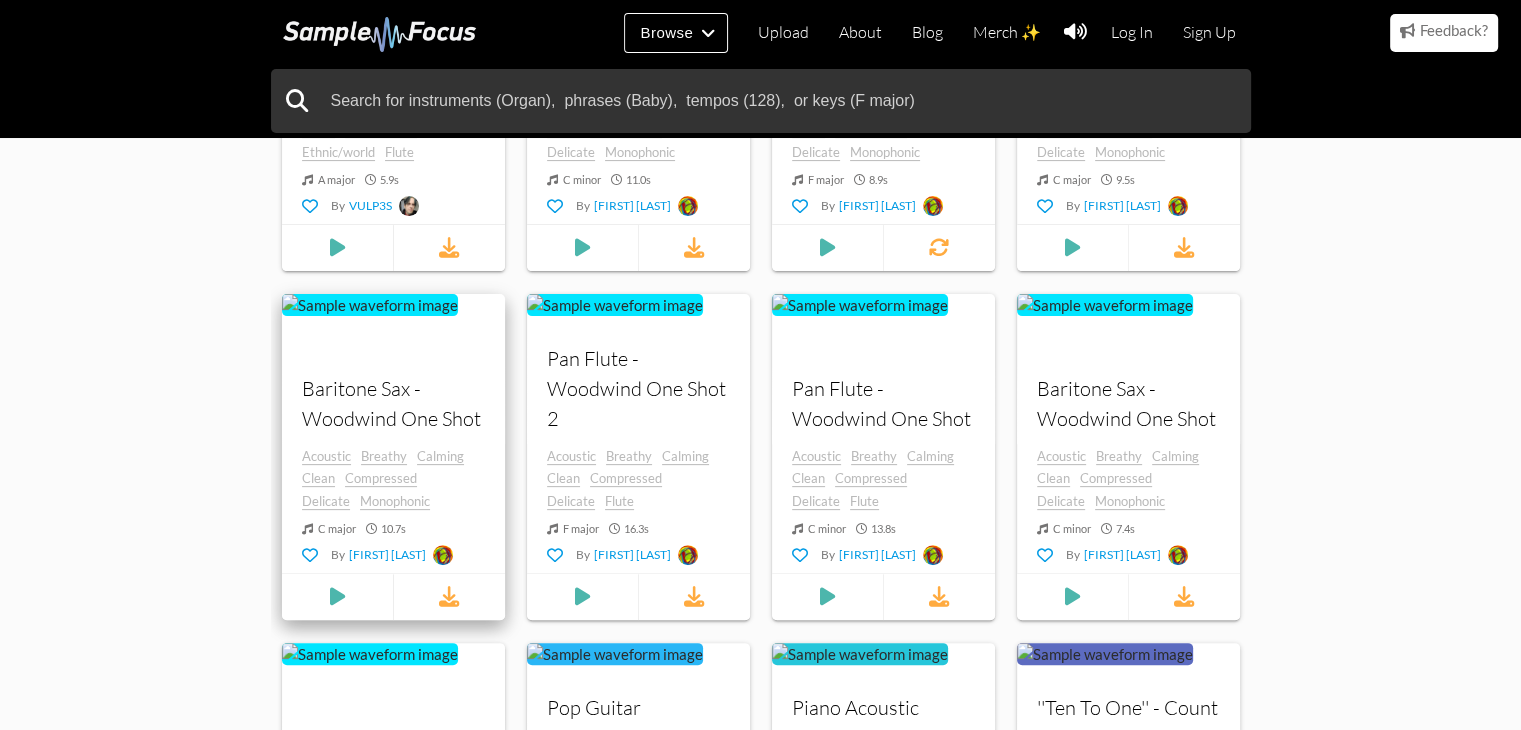scroll, scrollTop: 800, scrollLeft: 0, axis: vertical 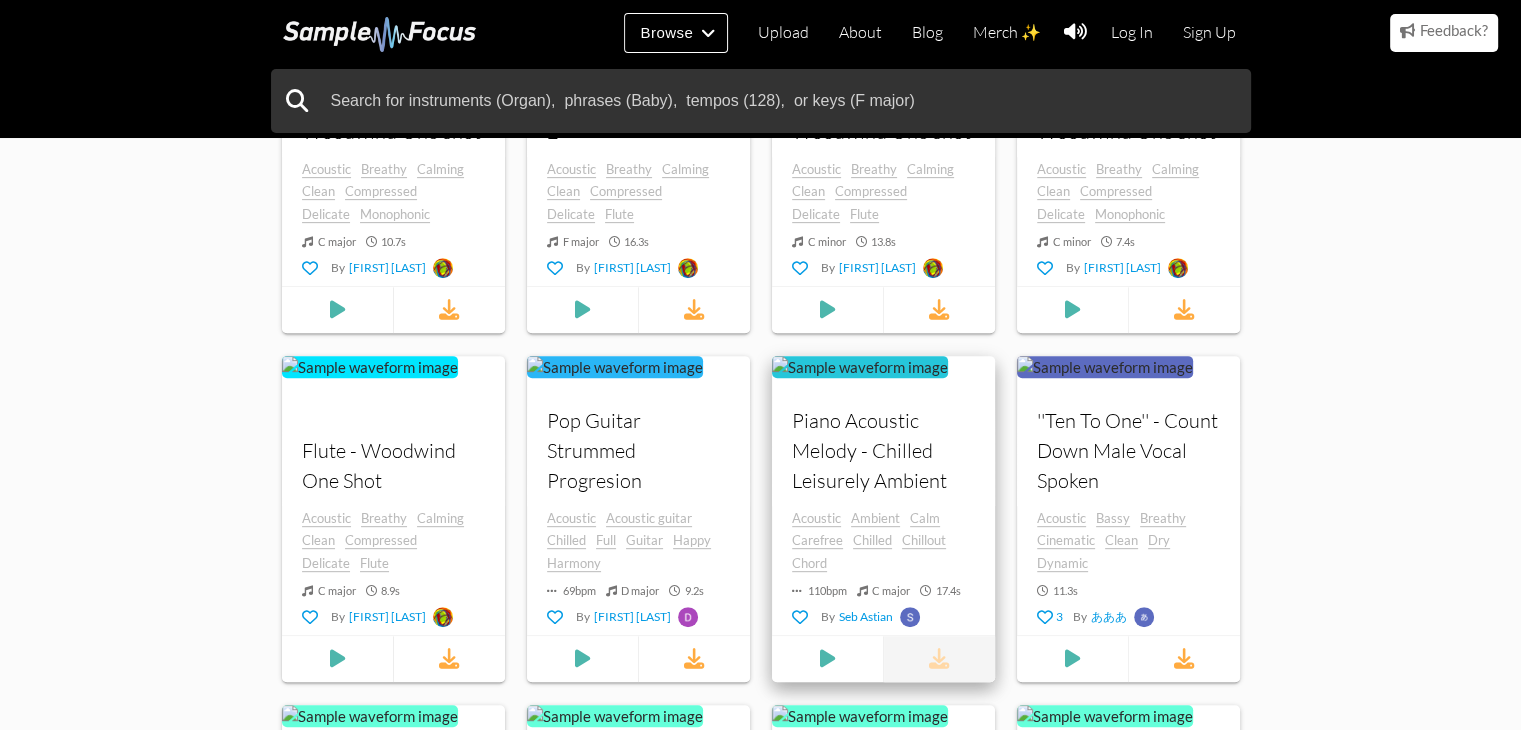 click at bounding box center [938, 658] 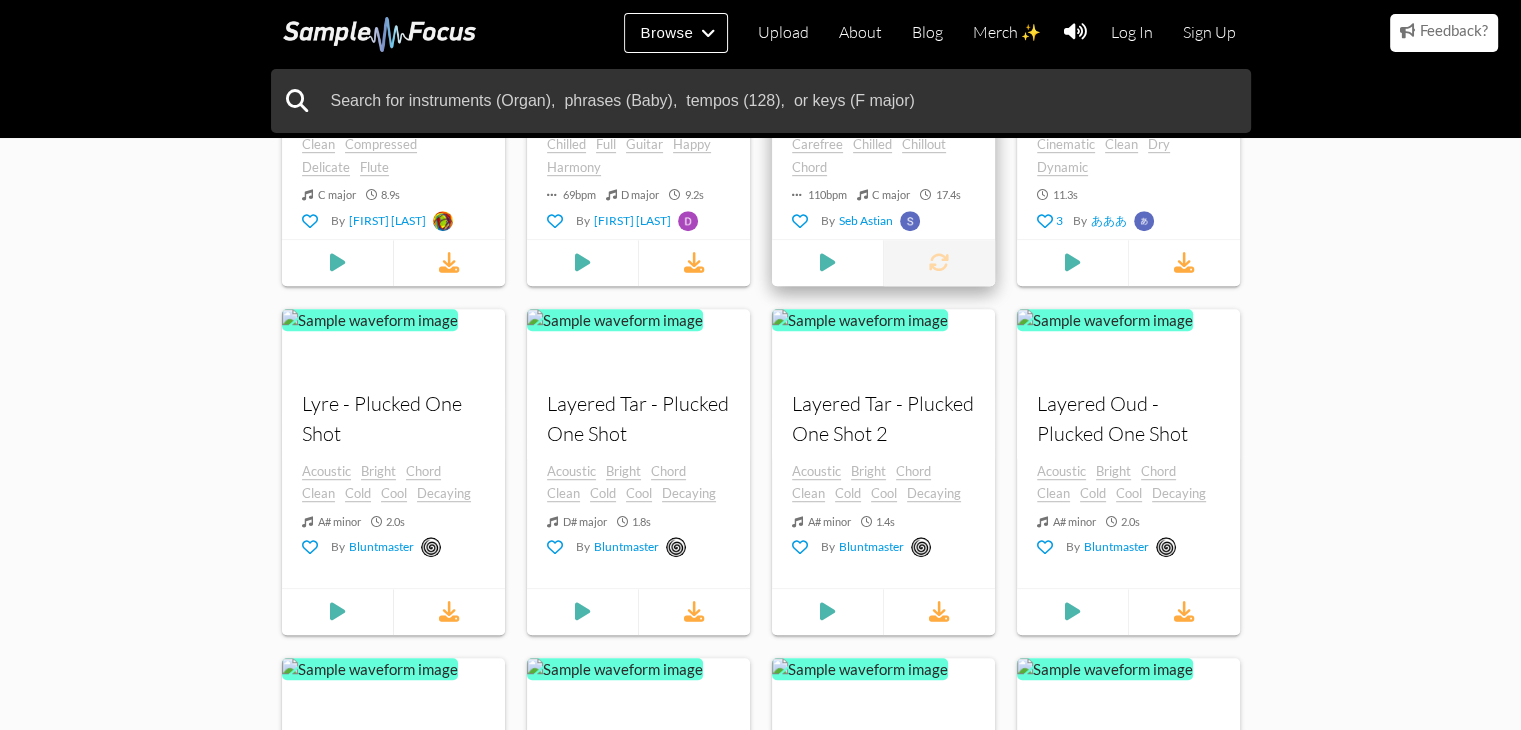 scroll, scrollTop: 1200, scrollLeft: 0, axis: vertical 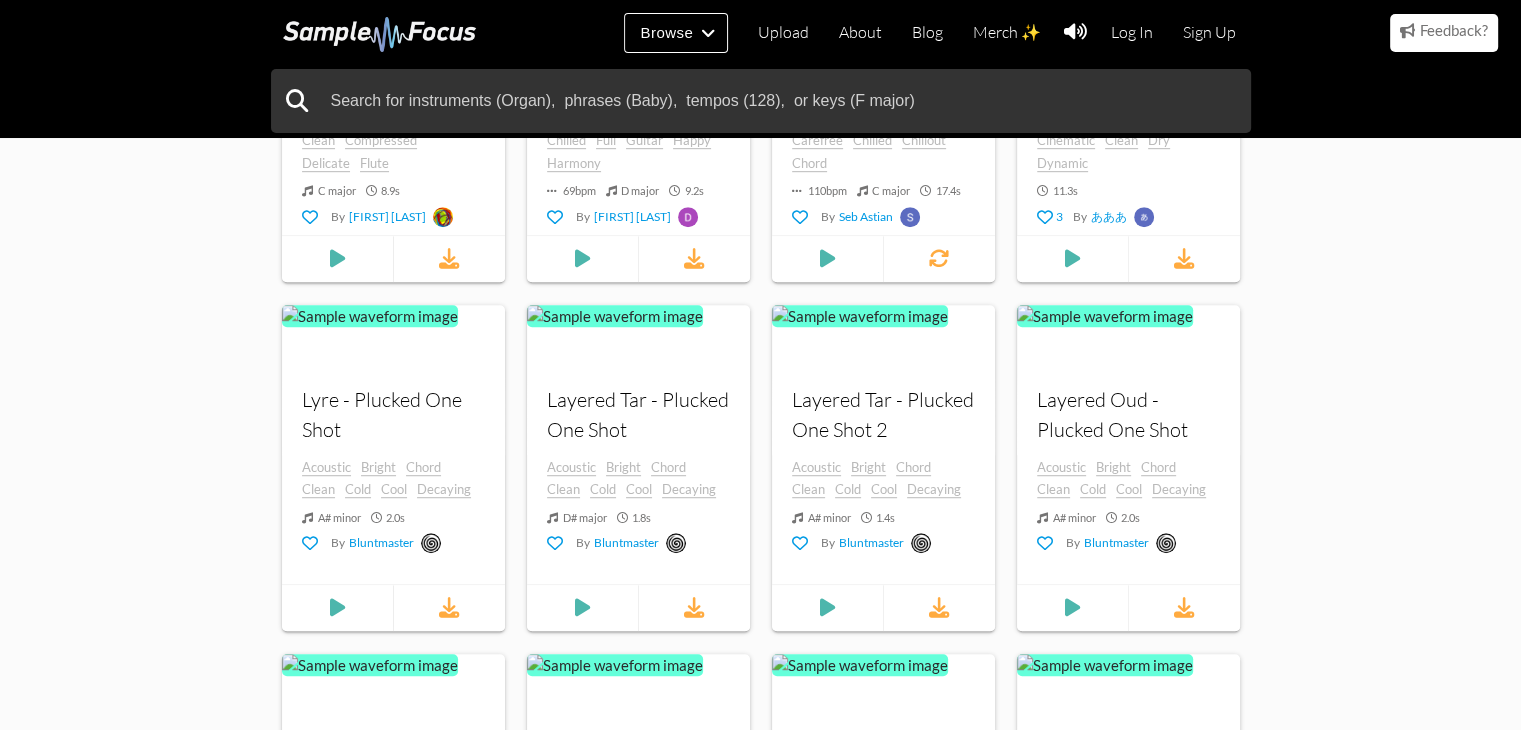 click on "10,000+   samples tagged with   " acoustic " Tempo (BPM) 0 200 Duration (secs) 0 390.3 Key Any Any ​ Mode Any Any ​ Sort By Newest Newest ​ Include Tags Click or search here to add more tag filters Exclude Tags Click or search here to add more tag filters Your browser does not support the audio  element. Real Bamboo Flute - Indian Bansuri One Shot Acoustic Breathy Calming Clean Compressed Ethnic/world Flute   A   major   5.9 s By VULP3S Your browser does not support the audio  element. Piccolo - Woodwind One Shot Acoustic Breathy Calming Clean Compressed Delicate Monophonic   C   minor   11.0 s By Will Cotton Your browser does not support the audio  element. Piccolo - Woodwind One Shot 2 Acoustic Breathy Calming Clean Compressed Delicate Monophonic   F   major   8.9 s By Will Cotton Your browser does not support the audio  element. Alto Sax - Woodwind One Shot" at bounding box center (760, -26) 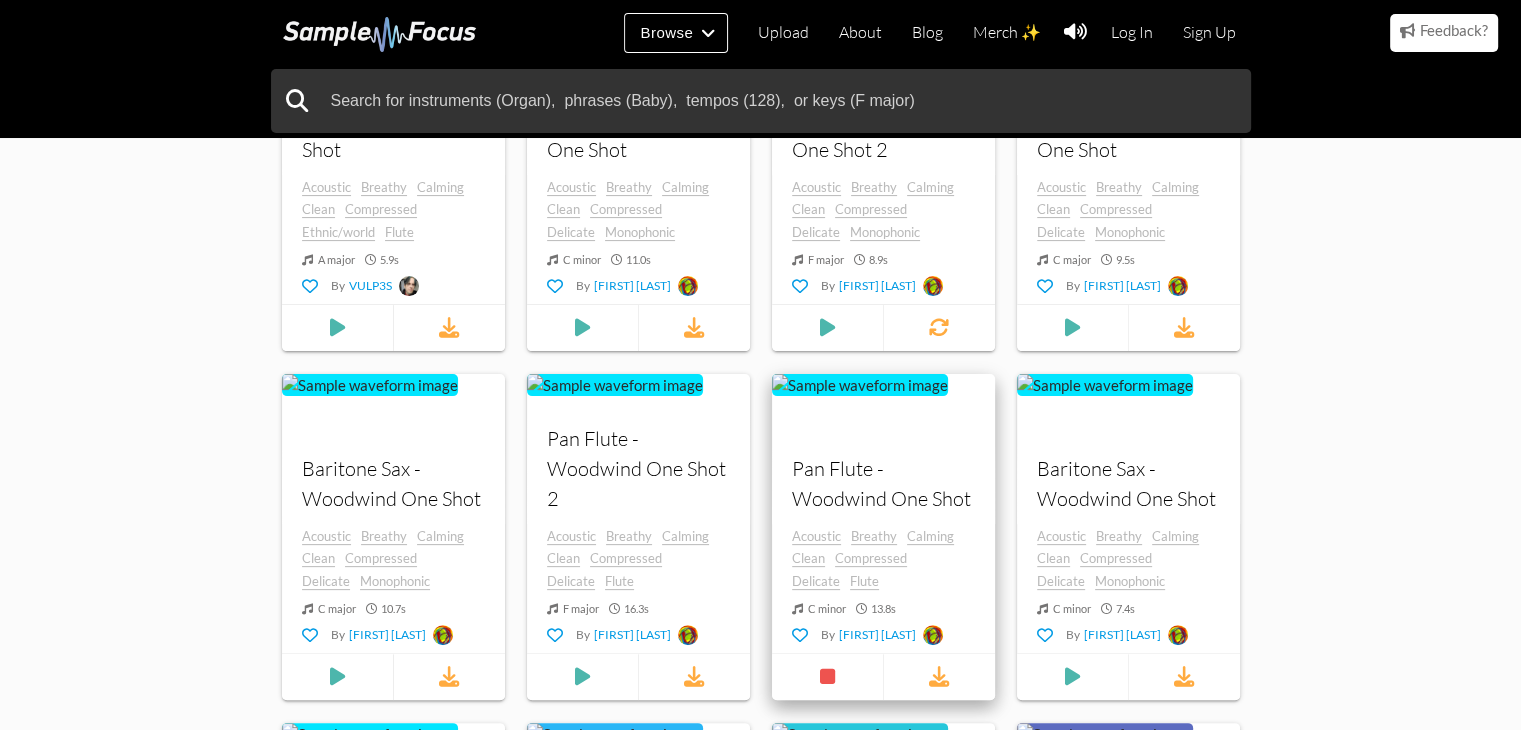 scroll, scrollTop: 400, scrollLeft: 0, axis: vertical 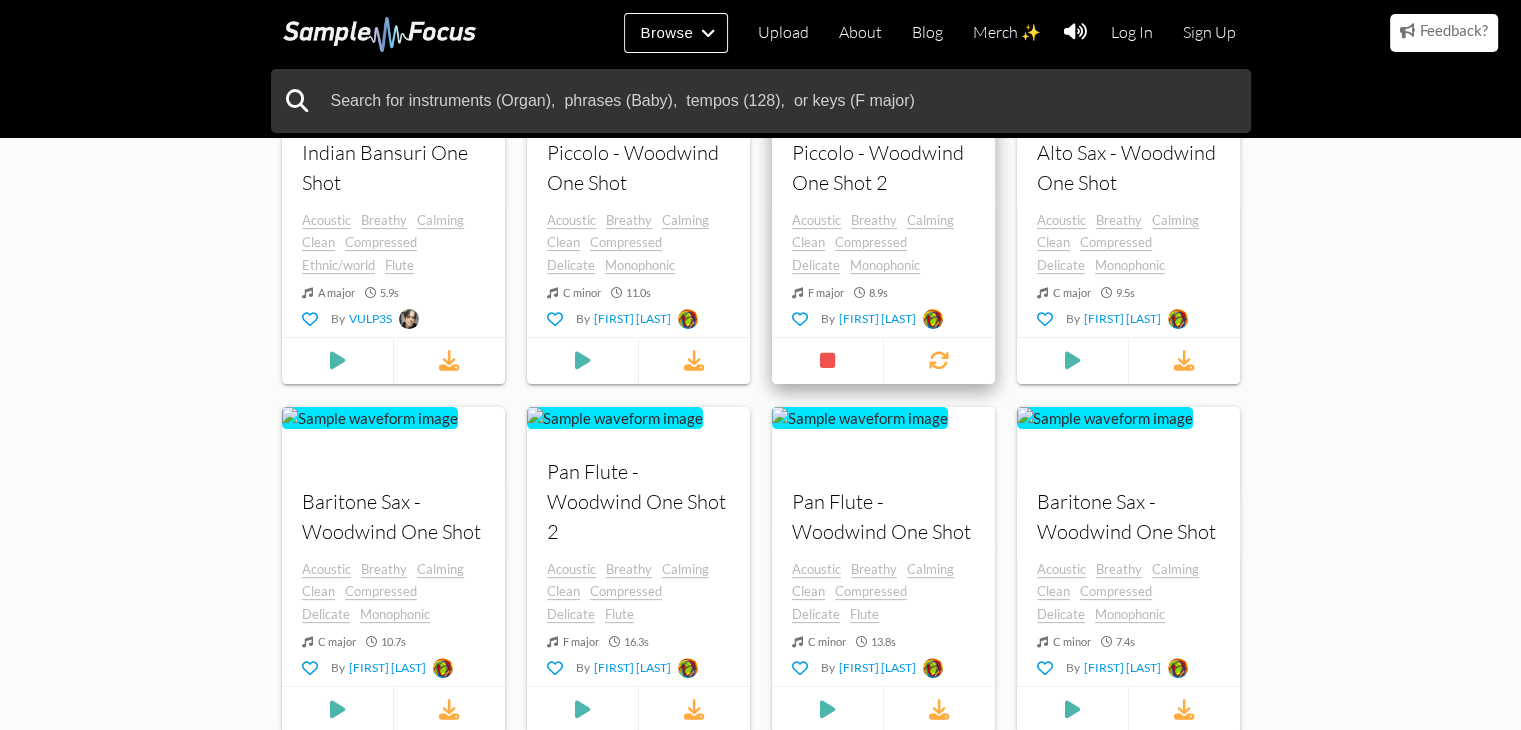 click on "Piccolo - Woodwind One Shot 2" at bounding box center (883, 167) 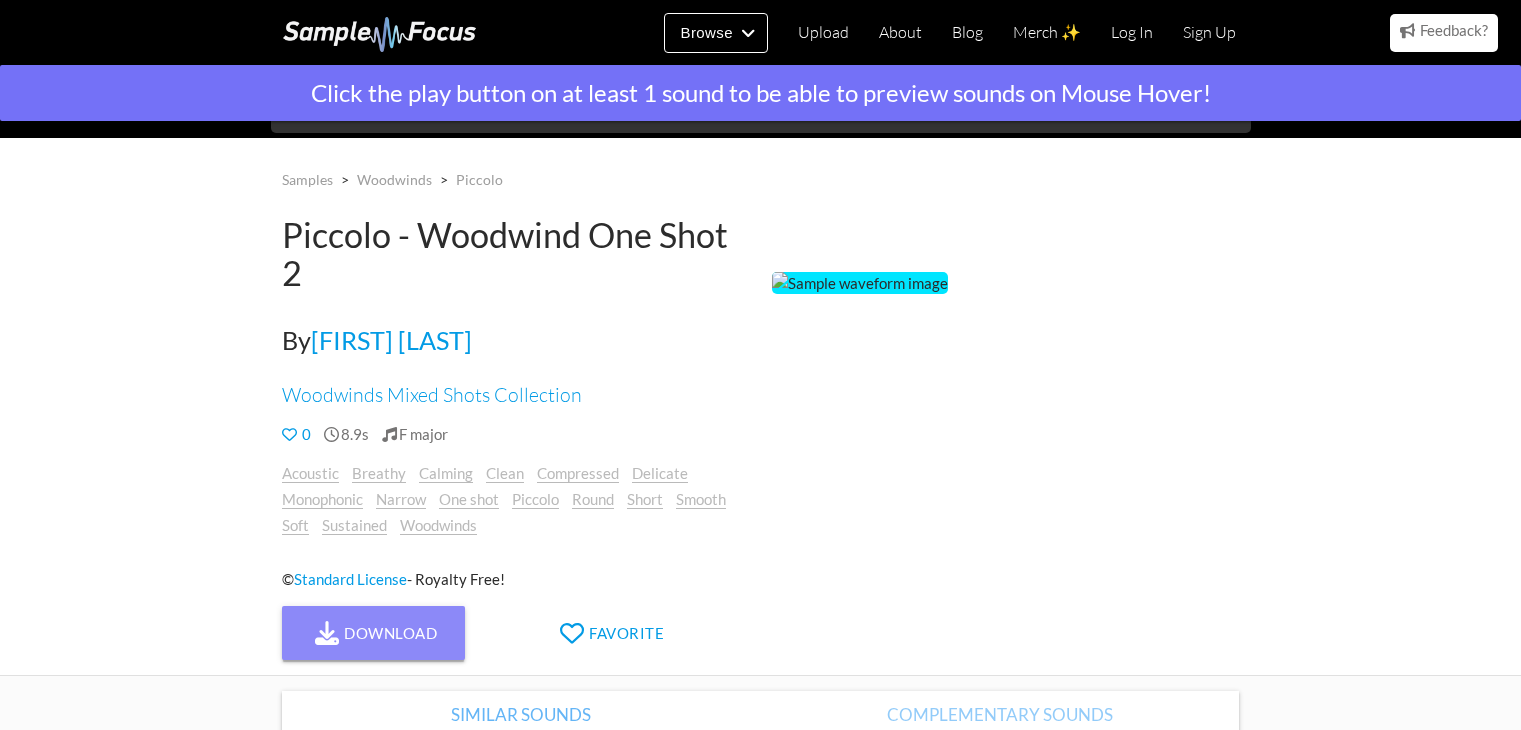 scroll, scrollTop: 0, scrollLeft: 0, axis: both 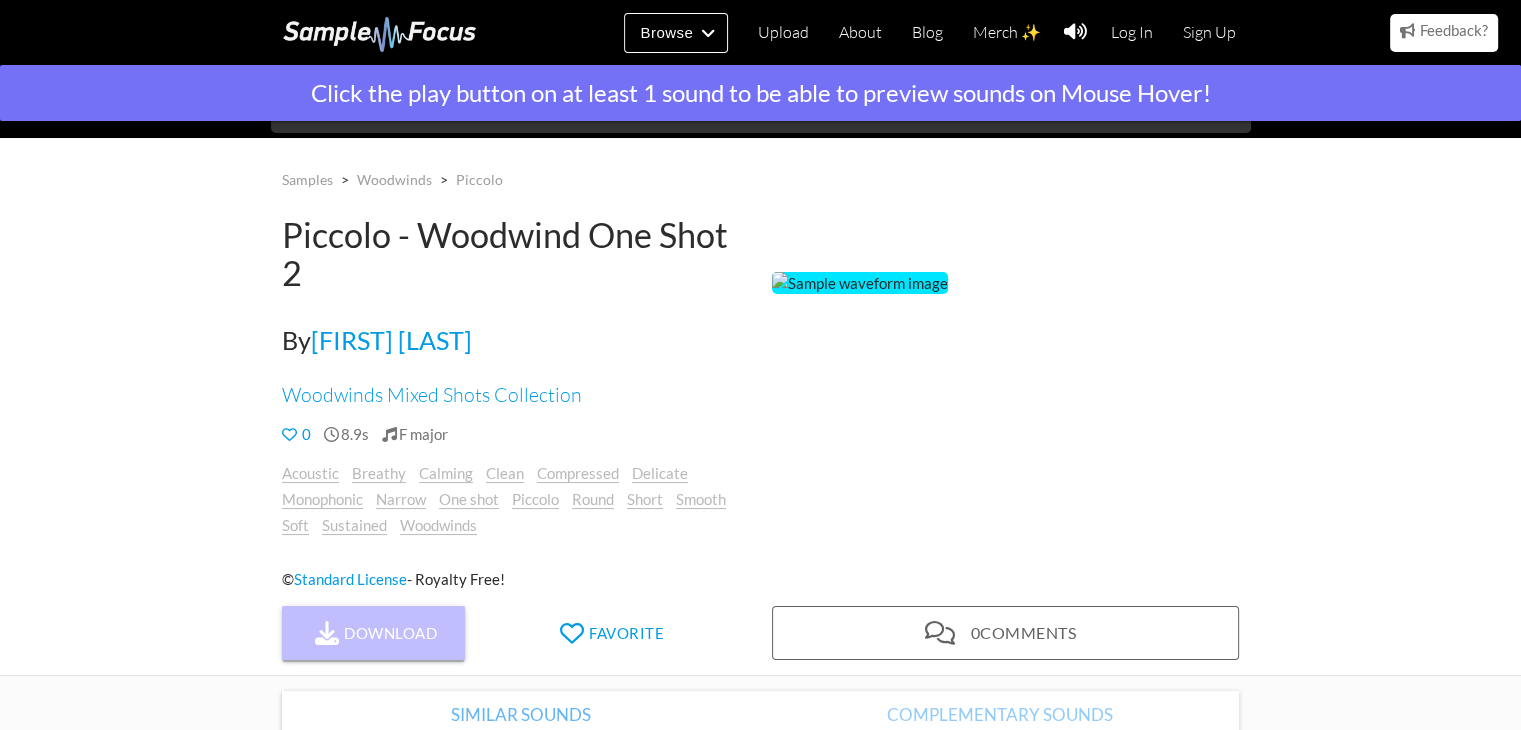 click on "Download" at bounding box center [374, 633] 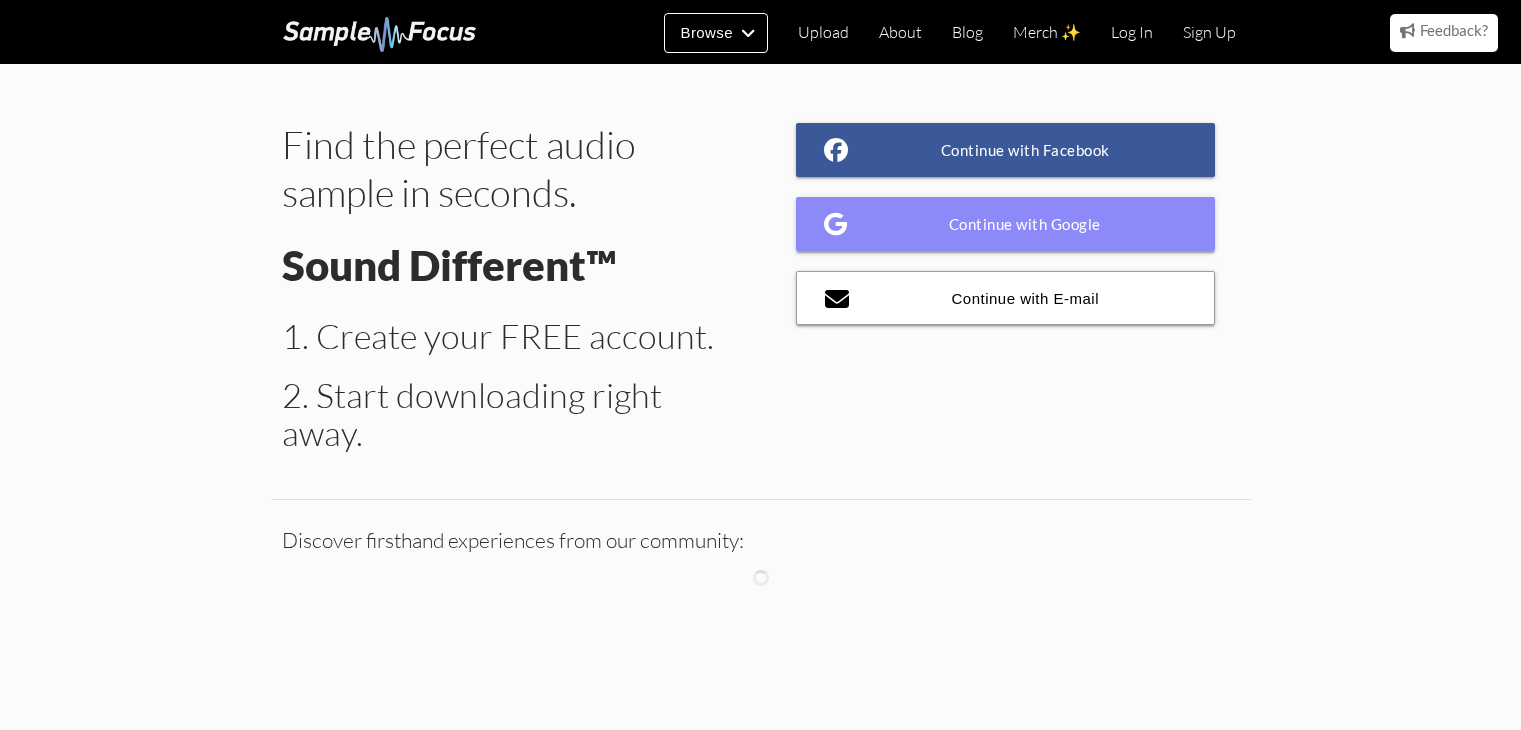 scroll, scrollTop: 0, scrollLeft: 0, axis: both 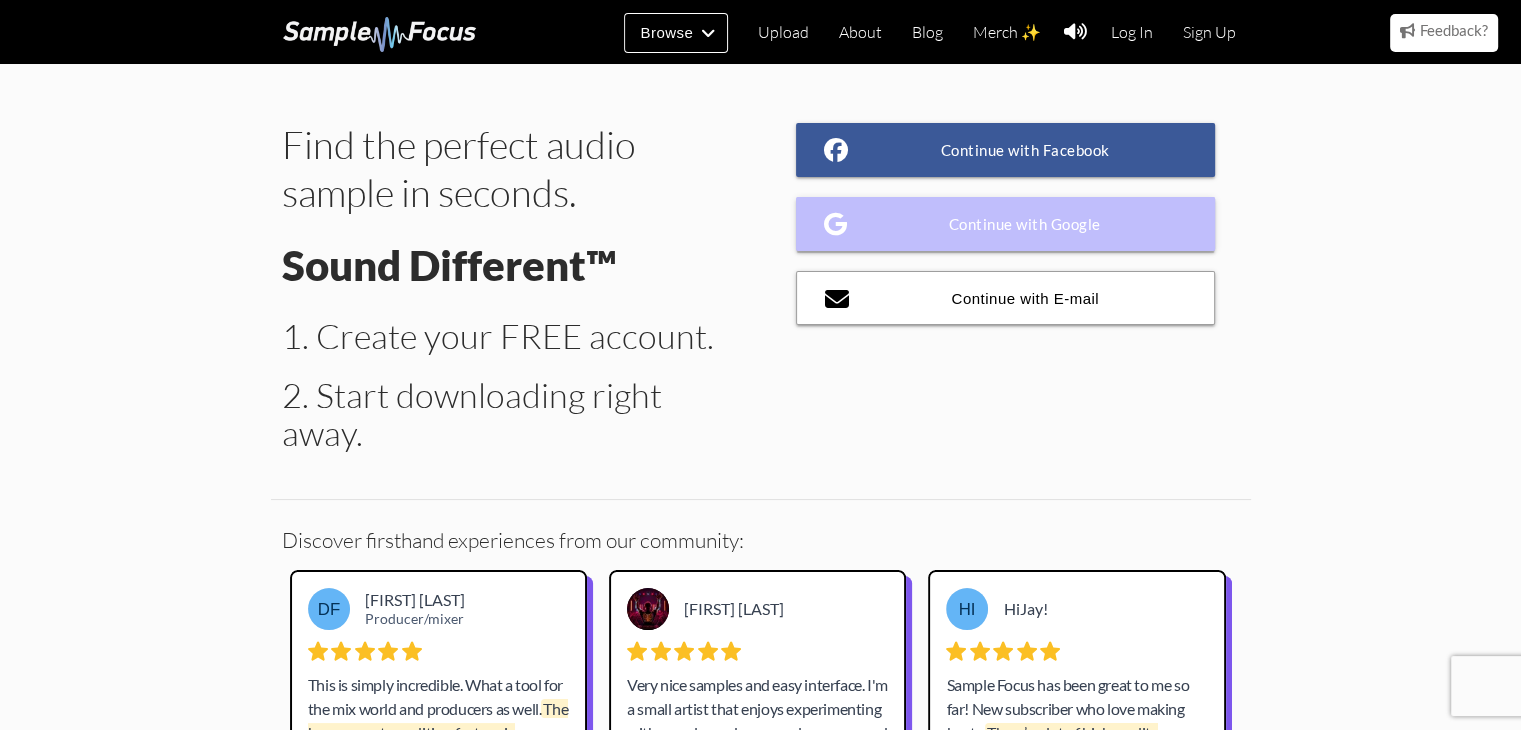 click on "Continue with Google" at bounding box center [1006, 224] 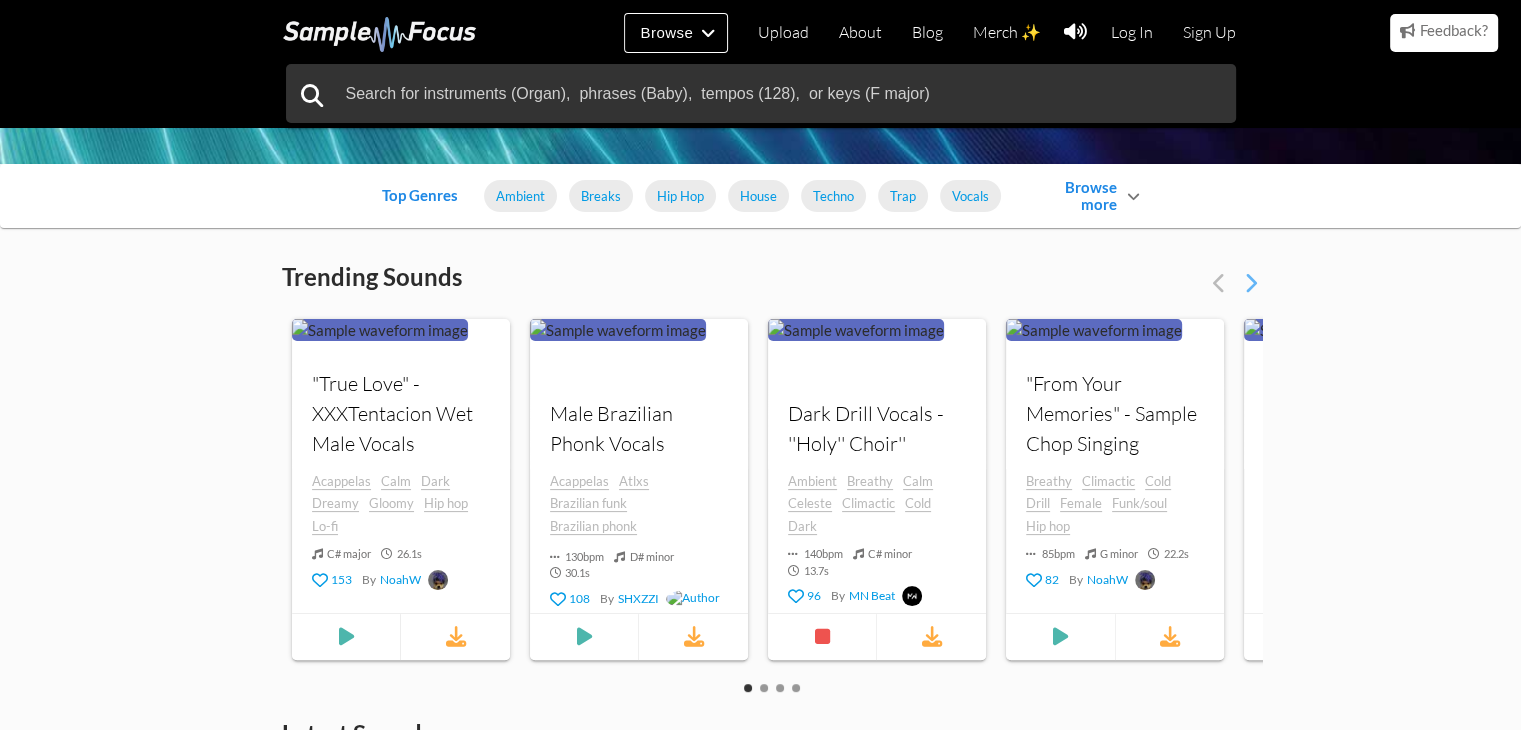 scroll, scrollTop: 800, scrollLeft: 0, axis: vertical 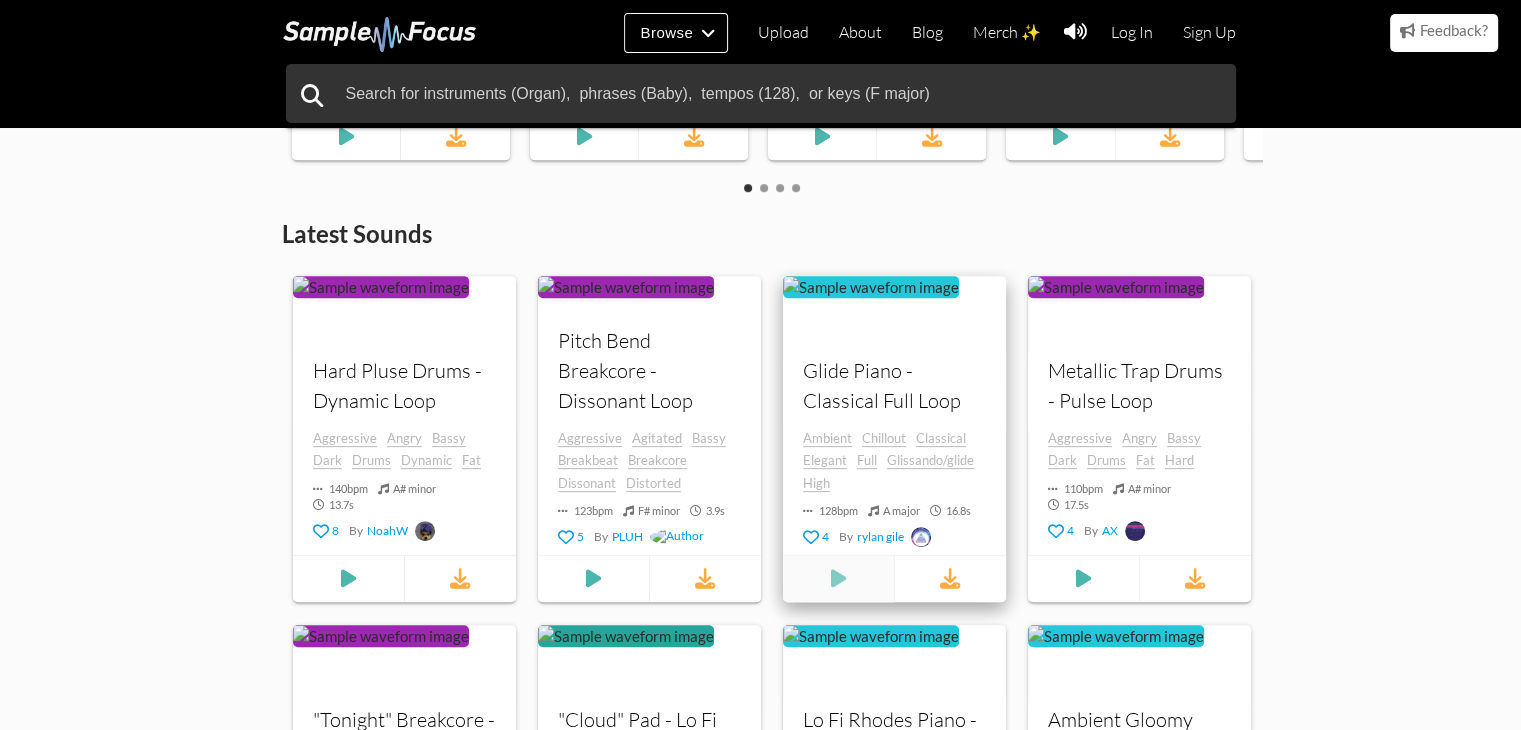 click at bounding box center [348, 579] 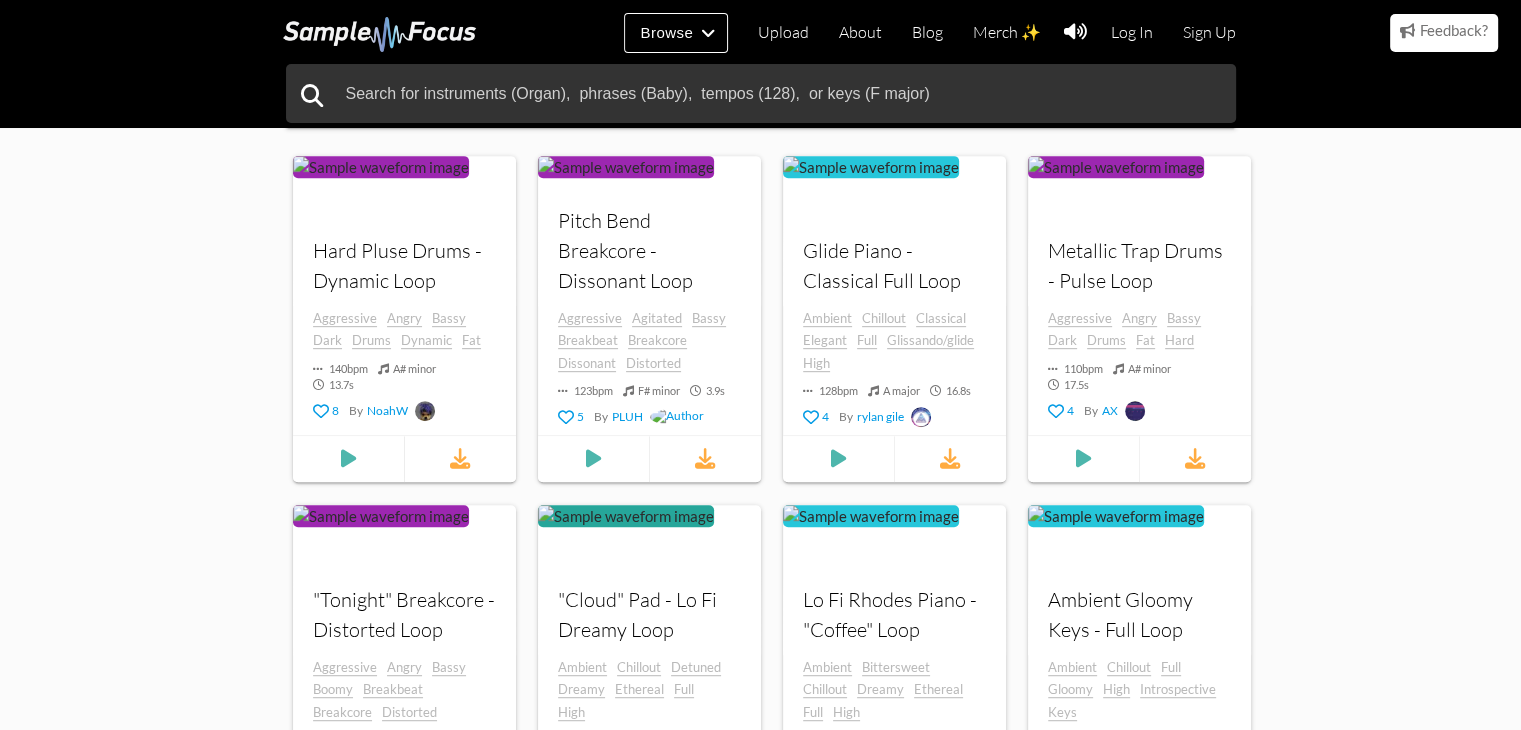 scroll, scrollTop: 1200, scrollLeft: 0, axis: vertical 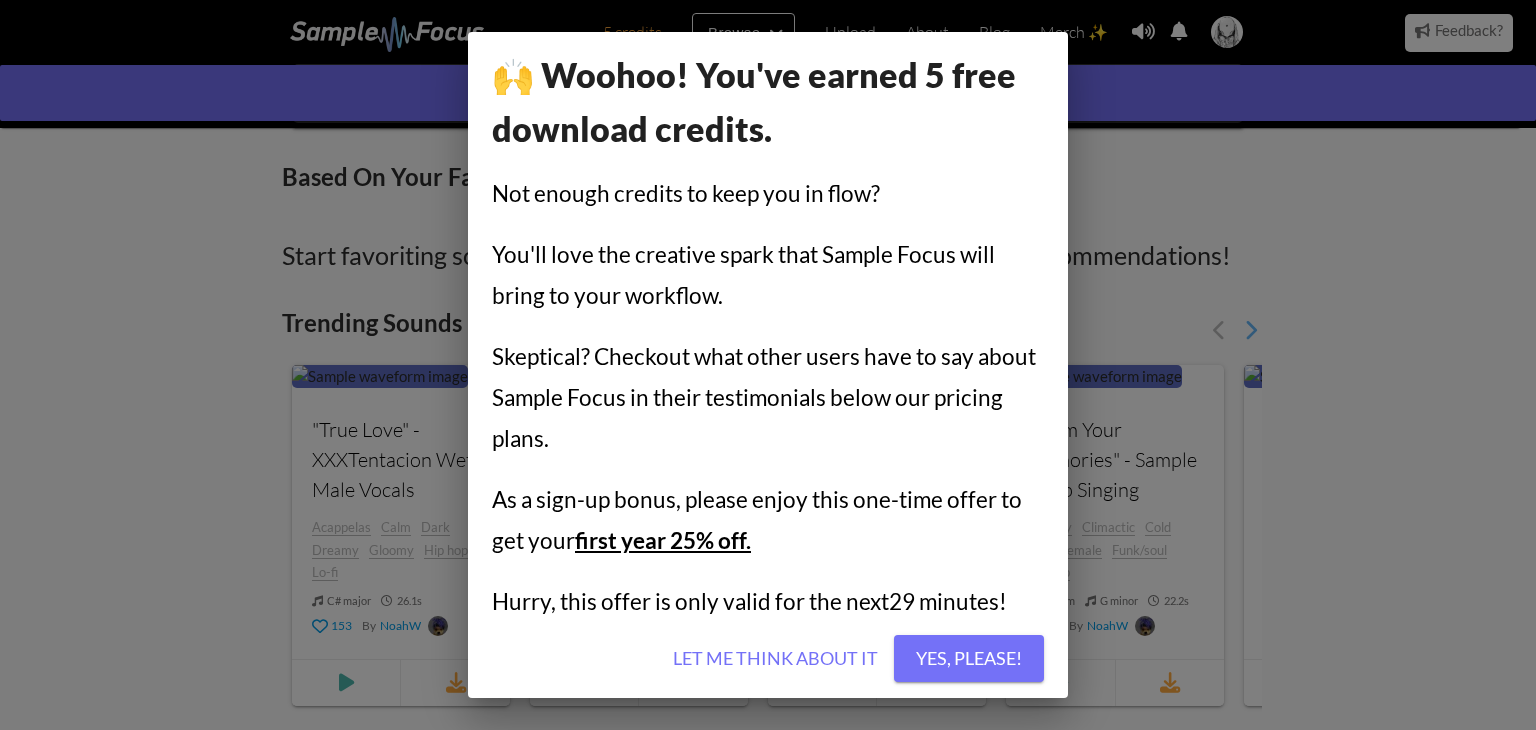 drag, startPoint x: 1488, startPoint y: 403, endPoint x: 1233, endPoint y: 351, distance: 260.24796 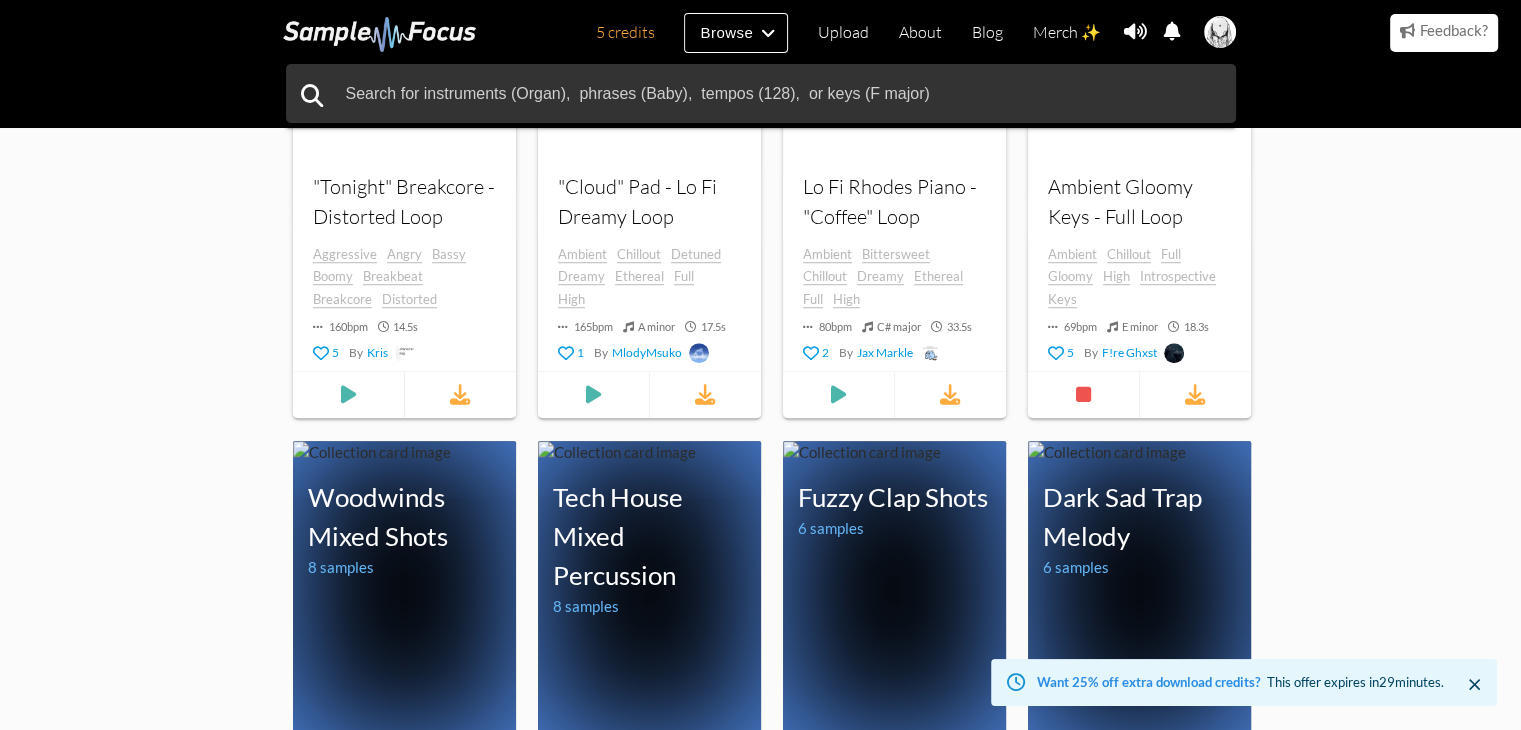 scroll, scrollTop: 1700, scrollLeft: 0, axis: vertical 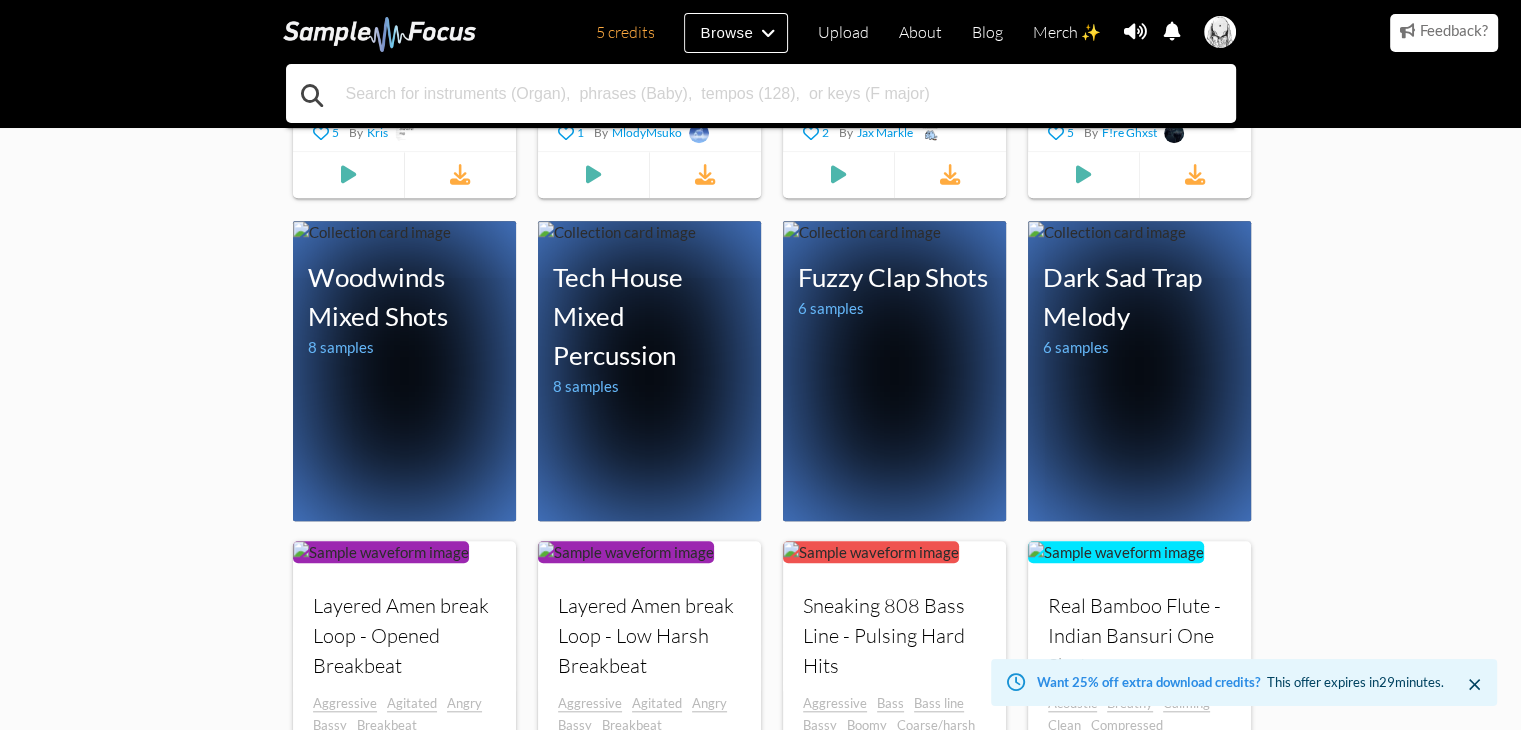 click at bounding box center (761, 93) 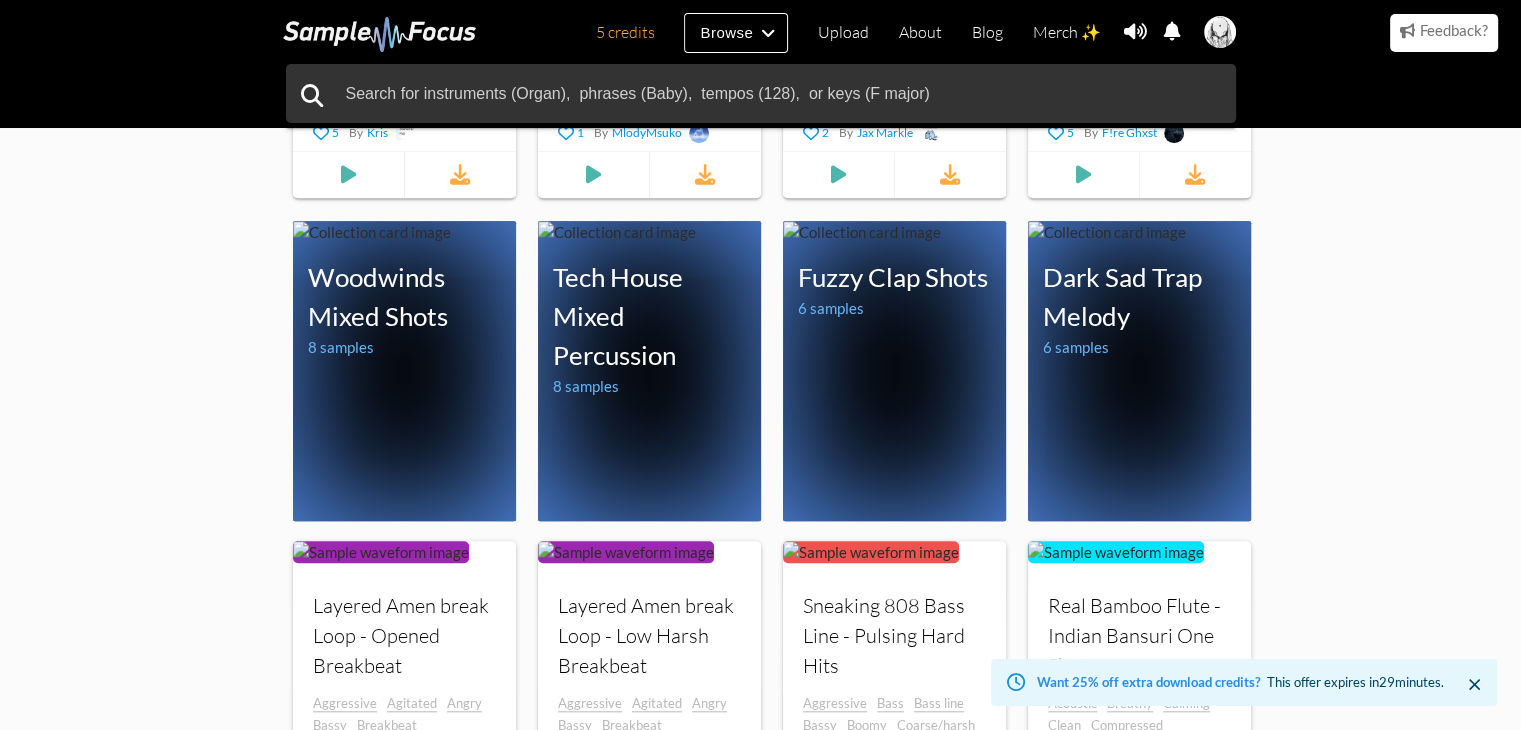 click at bounding box center [5, 365] 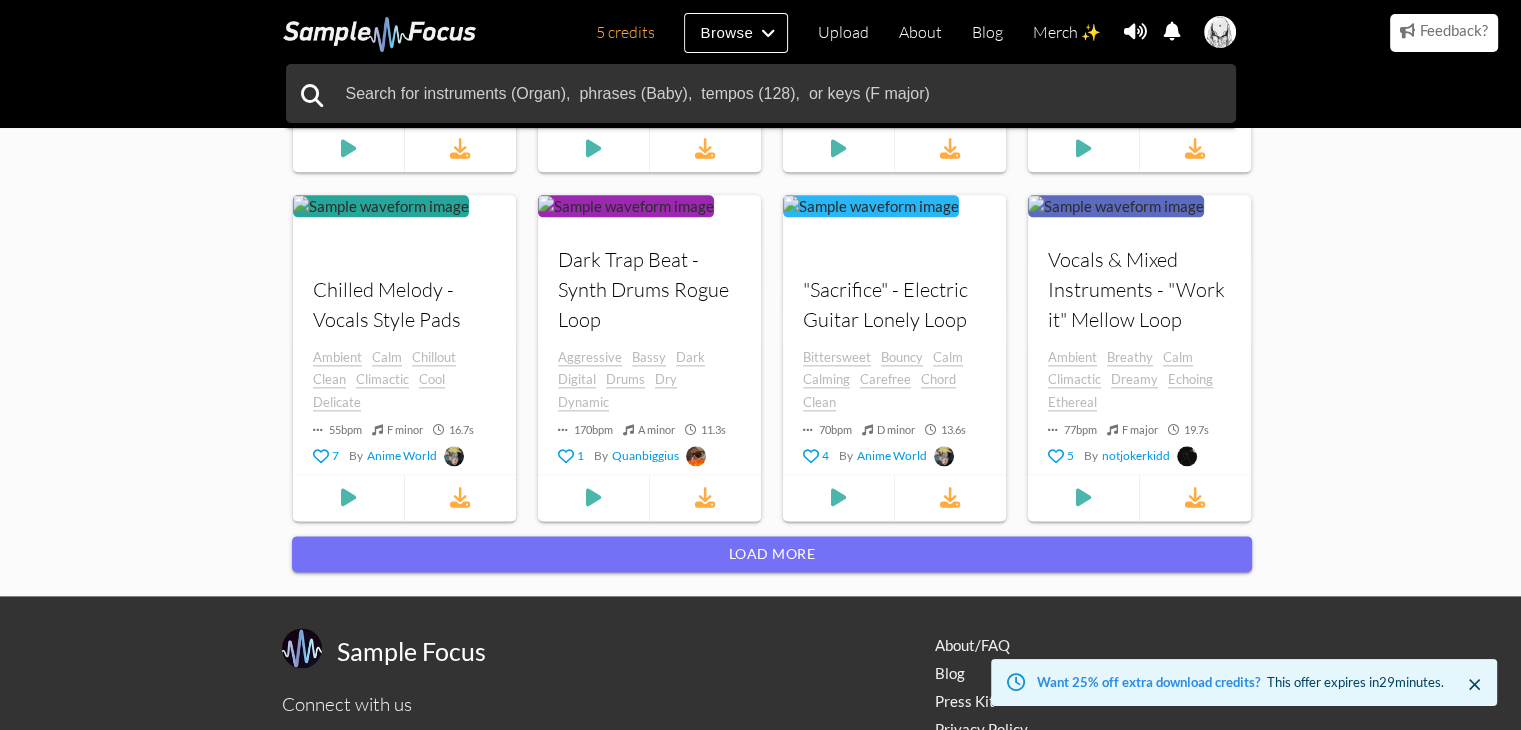 scroll, scrollTop: 2511, scrollLeft: 0, axis: vertical 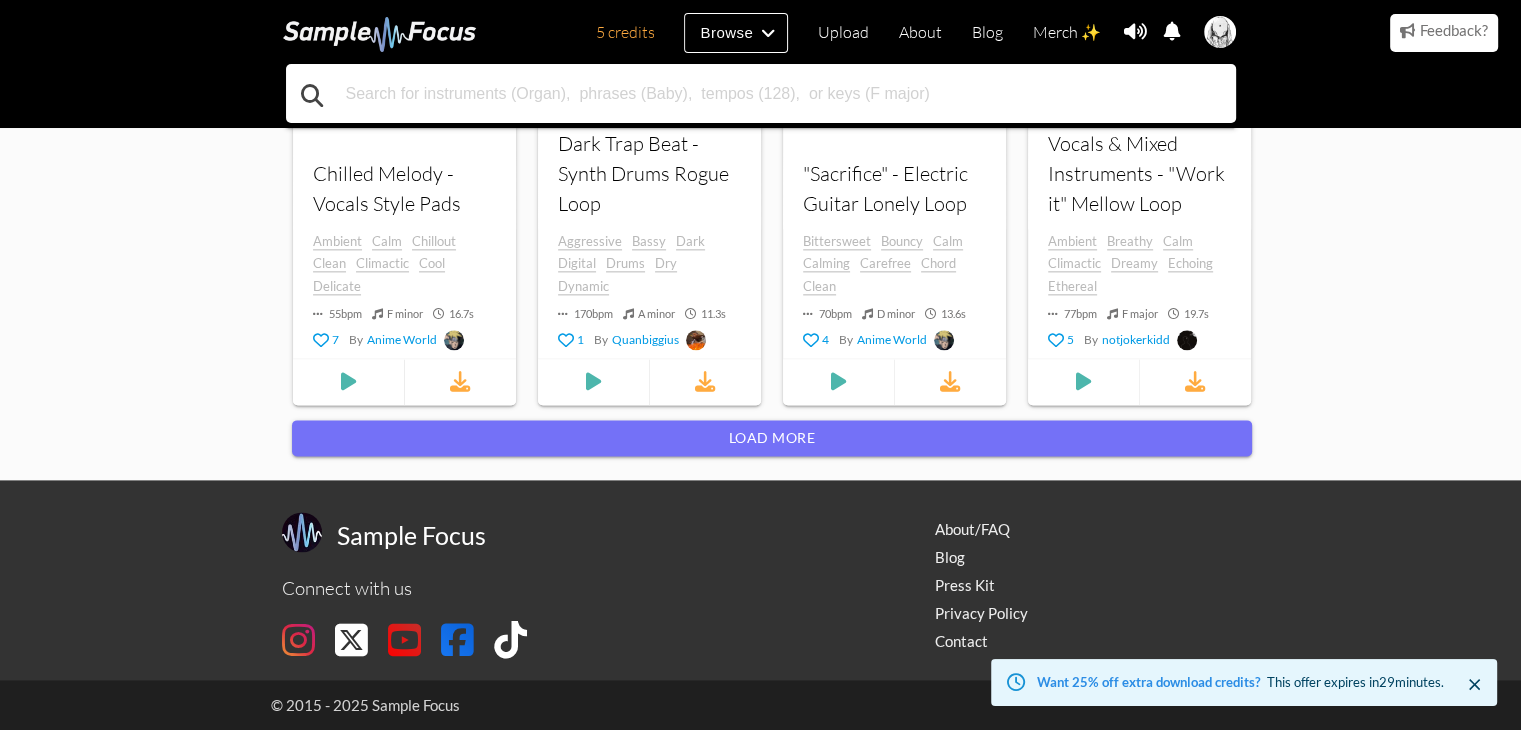 click at bounding box center [761, 93] 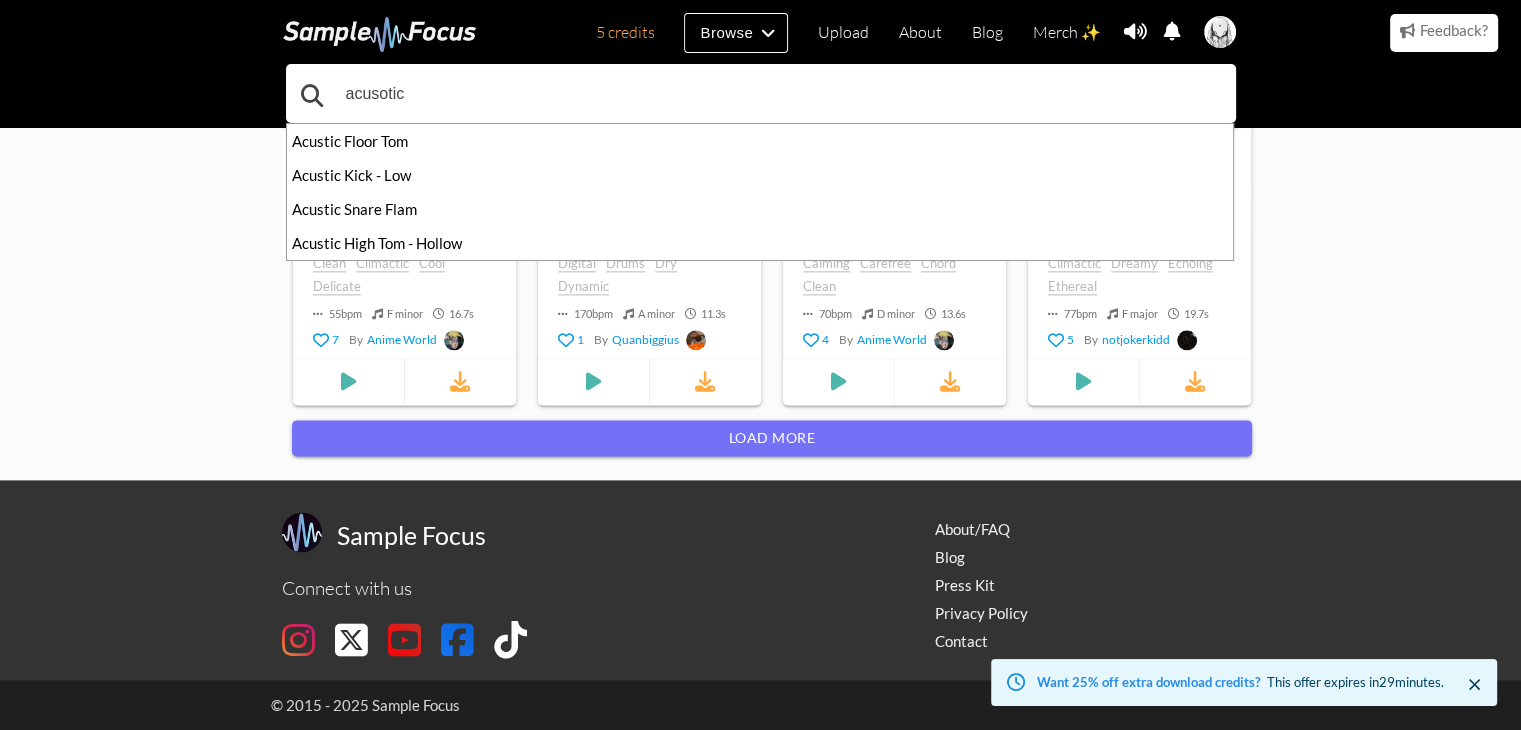 type on "acusotic" 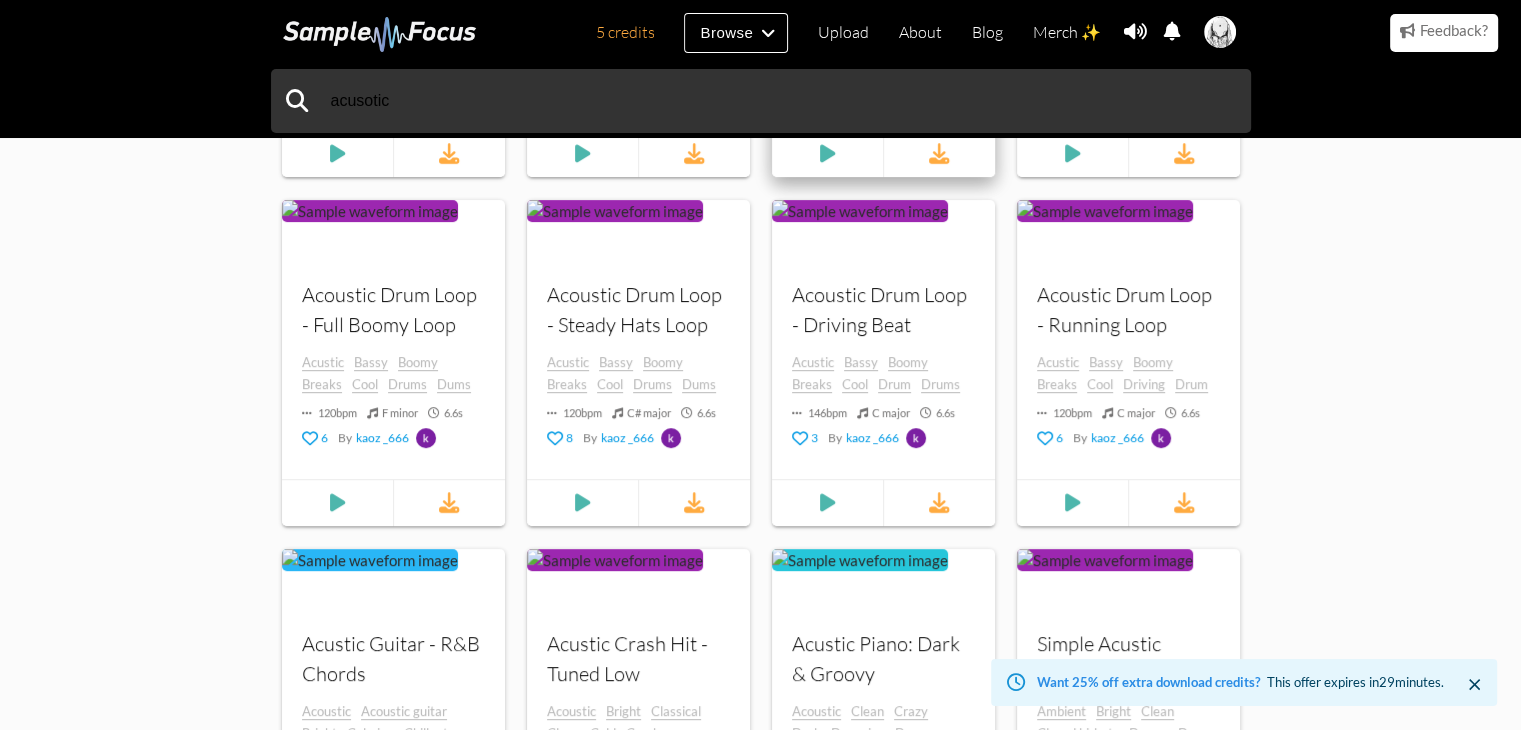 scroll, scrollTop: 600, scrollLeft: 0, axis: vertical 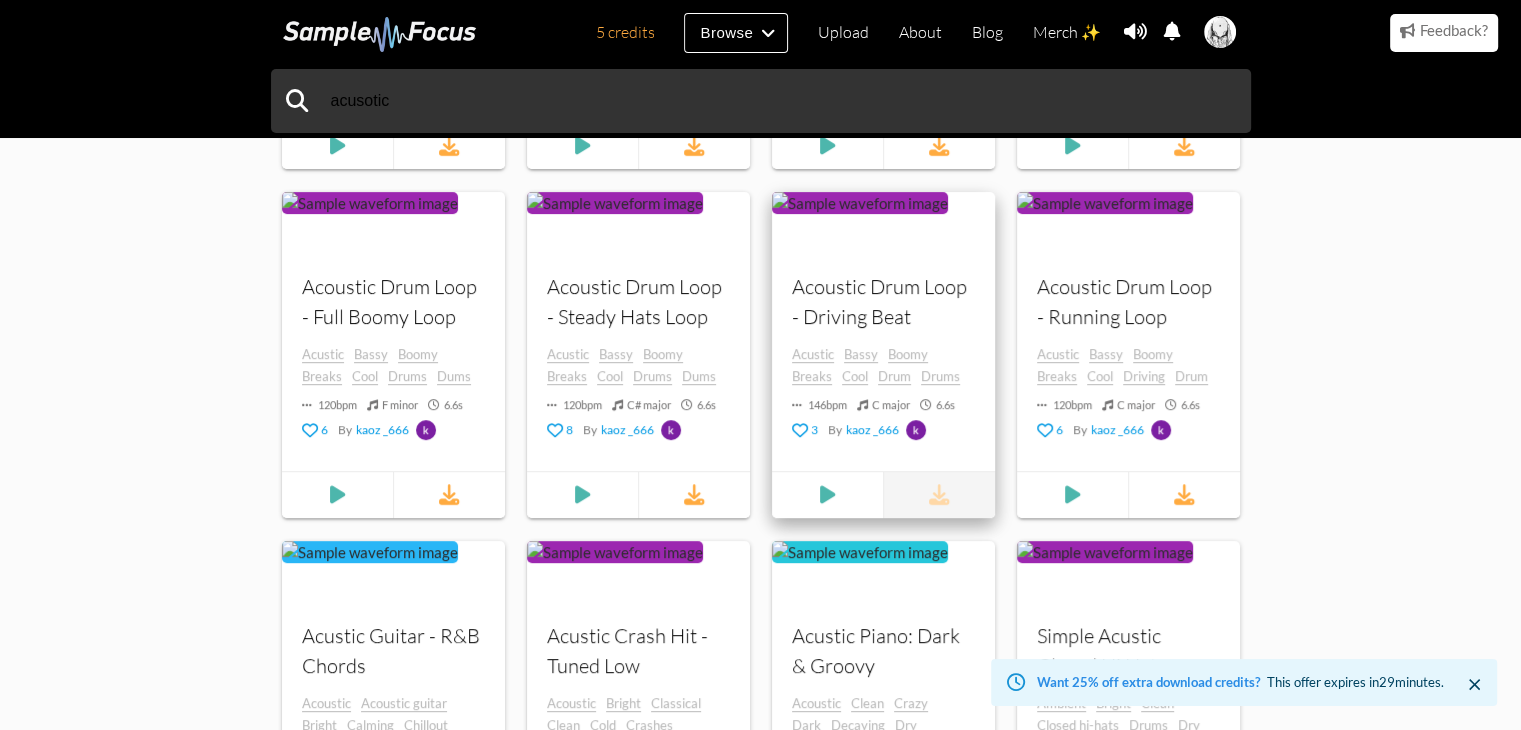 click at bounding box center [938, 494] 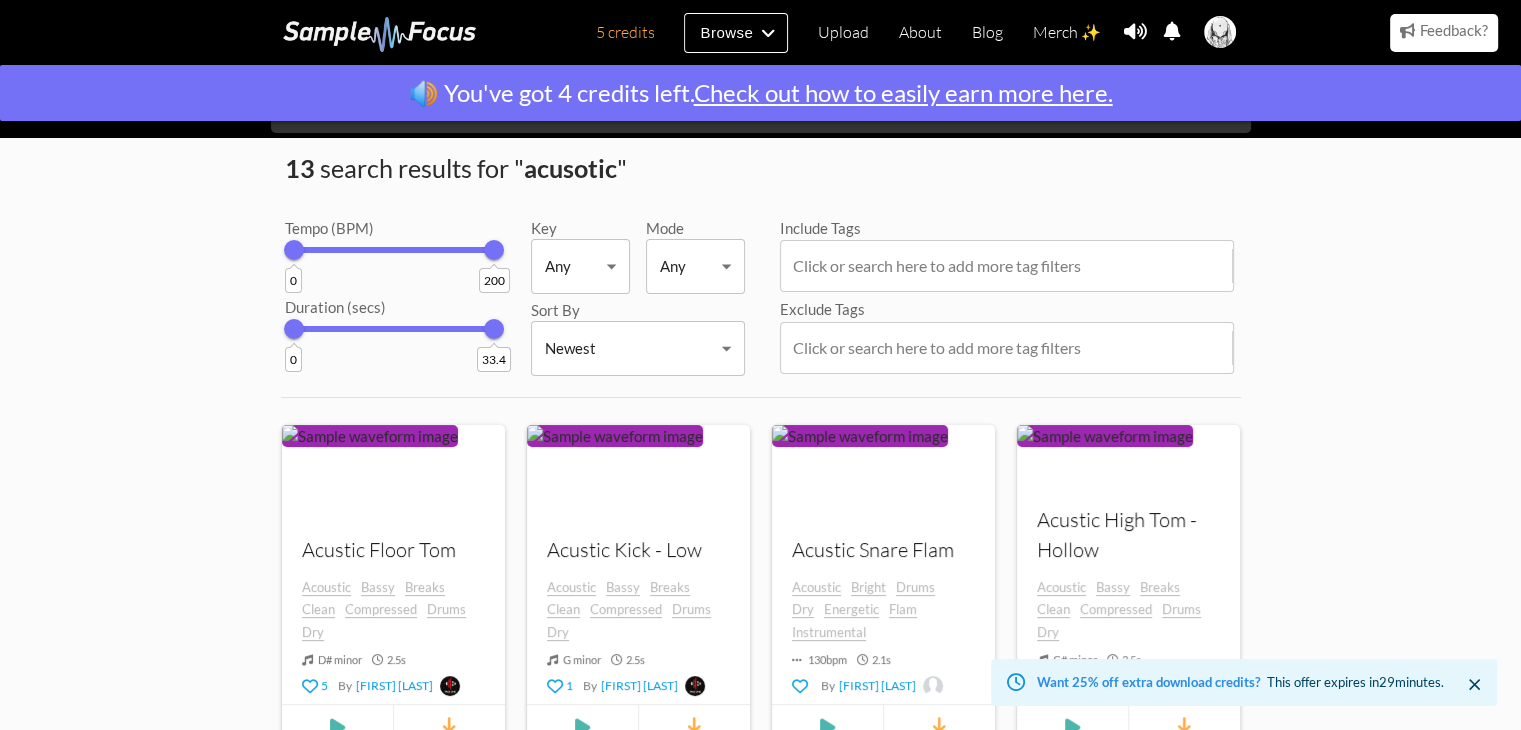 scroll, scrollTop: 0, scrollLeft: 0, axis: both 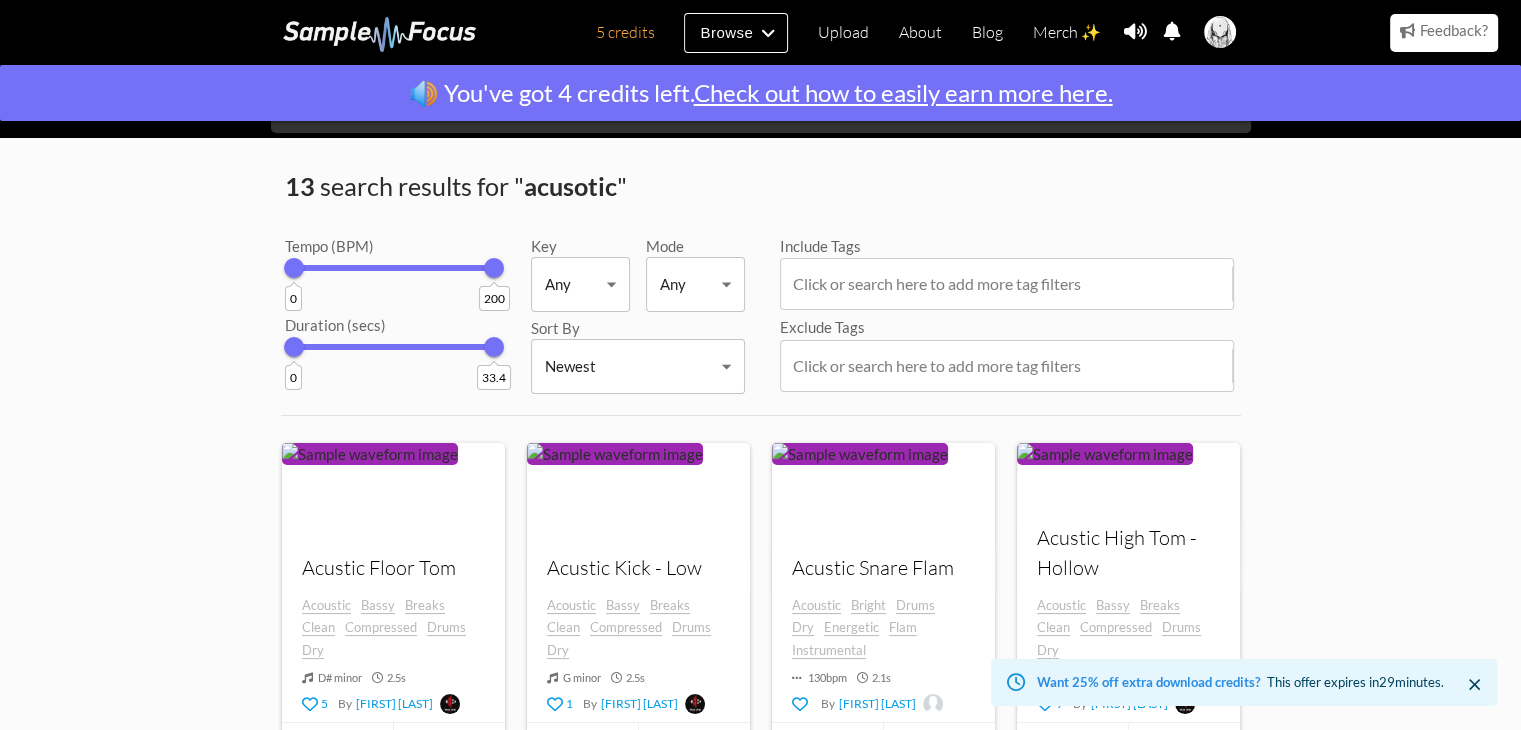 click on "🔊 You've got [NUMBER] credits left.  Check out how to easily earn more here." at bounding box center (760, 93) 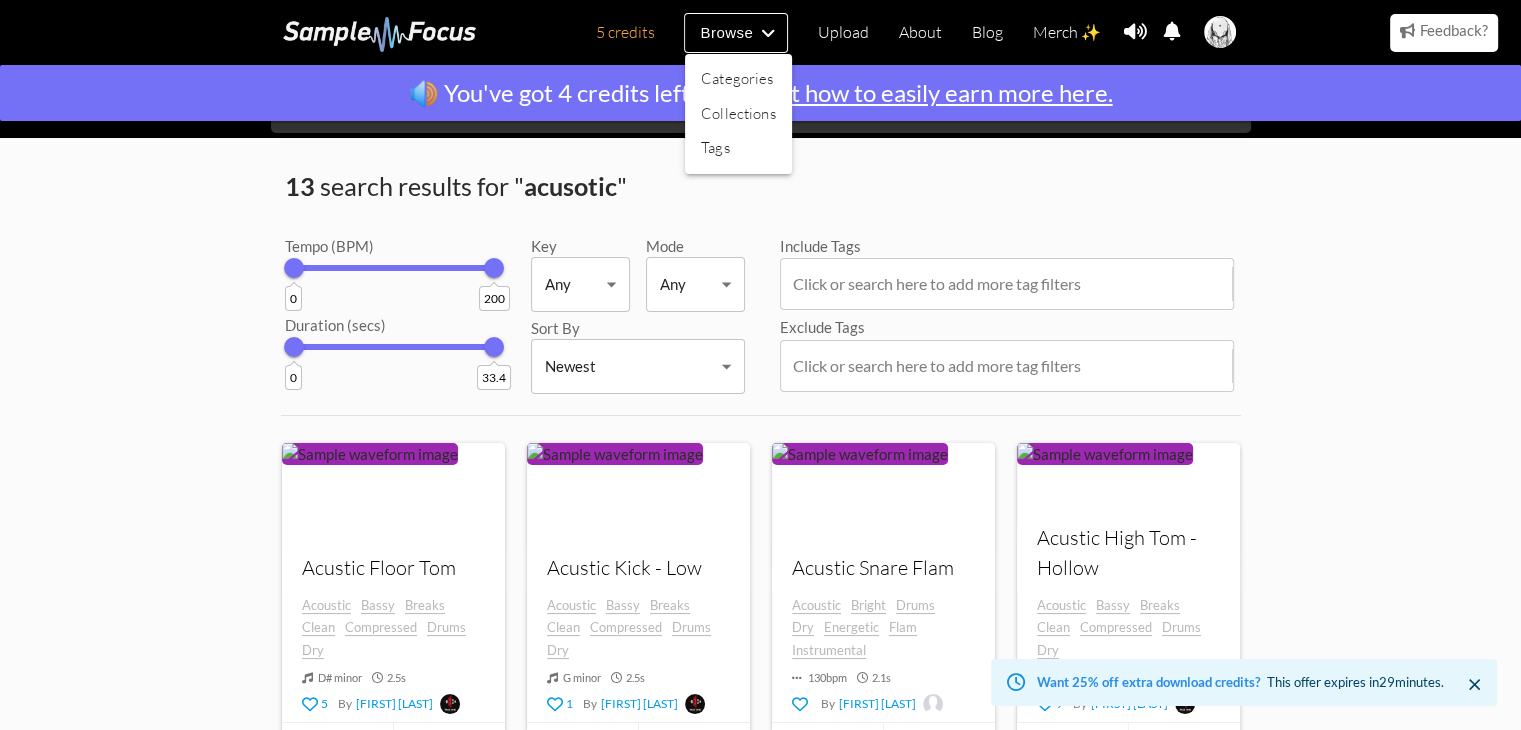 click at bounding box center (760, 365) 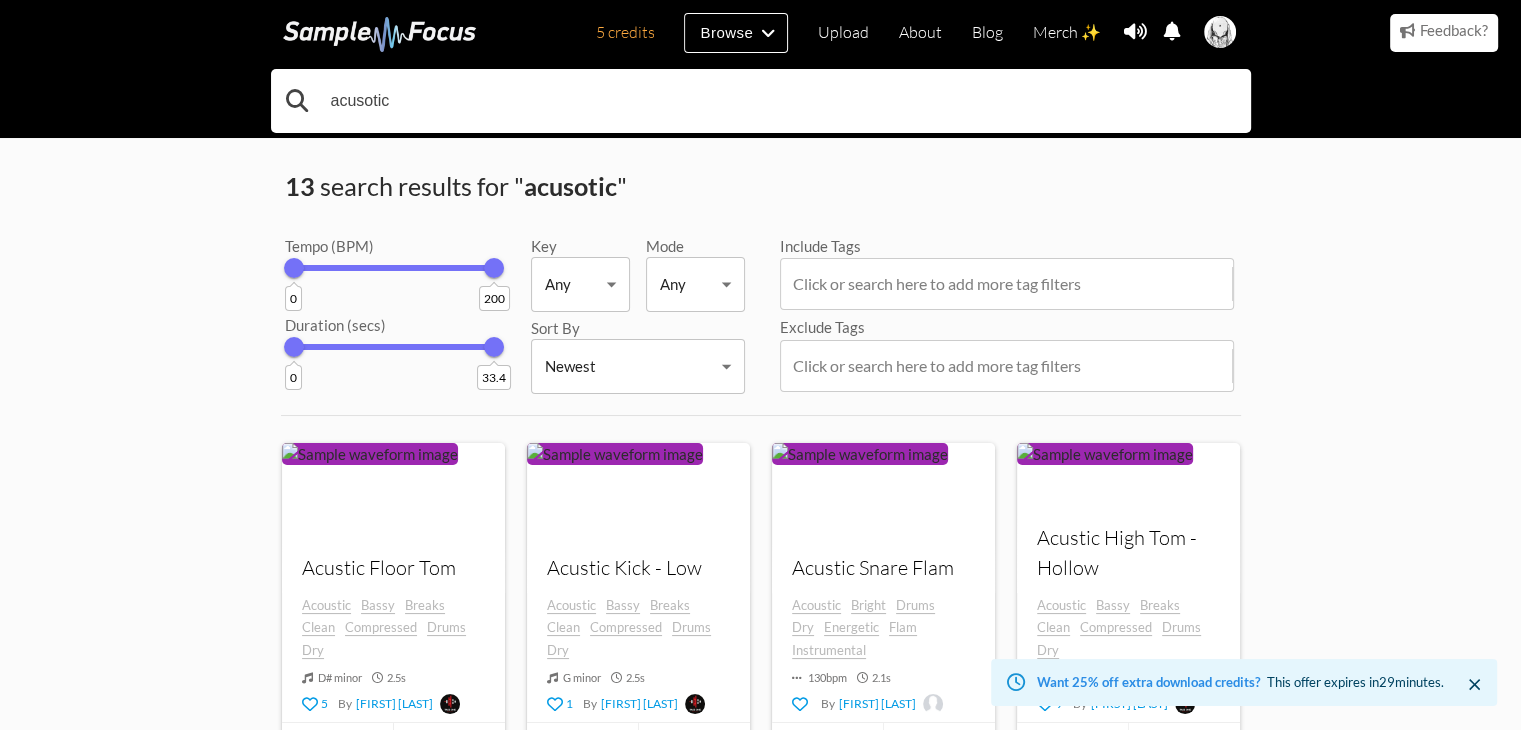 click on "acusotic" at bounding box center [761, 101] 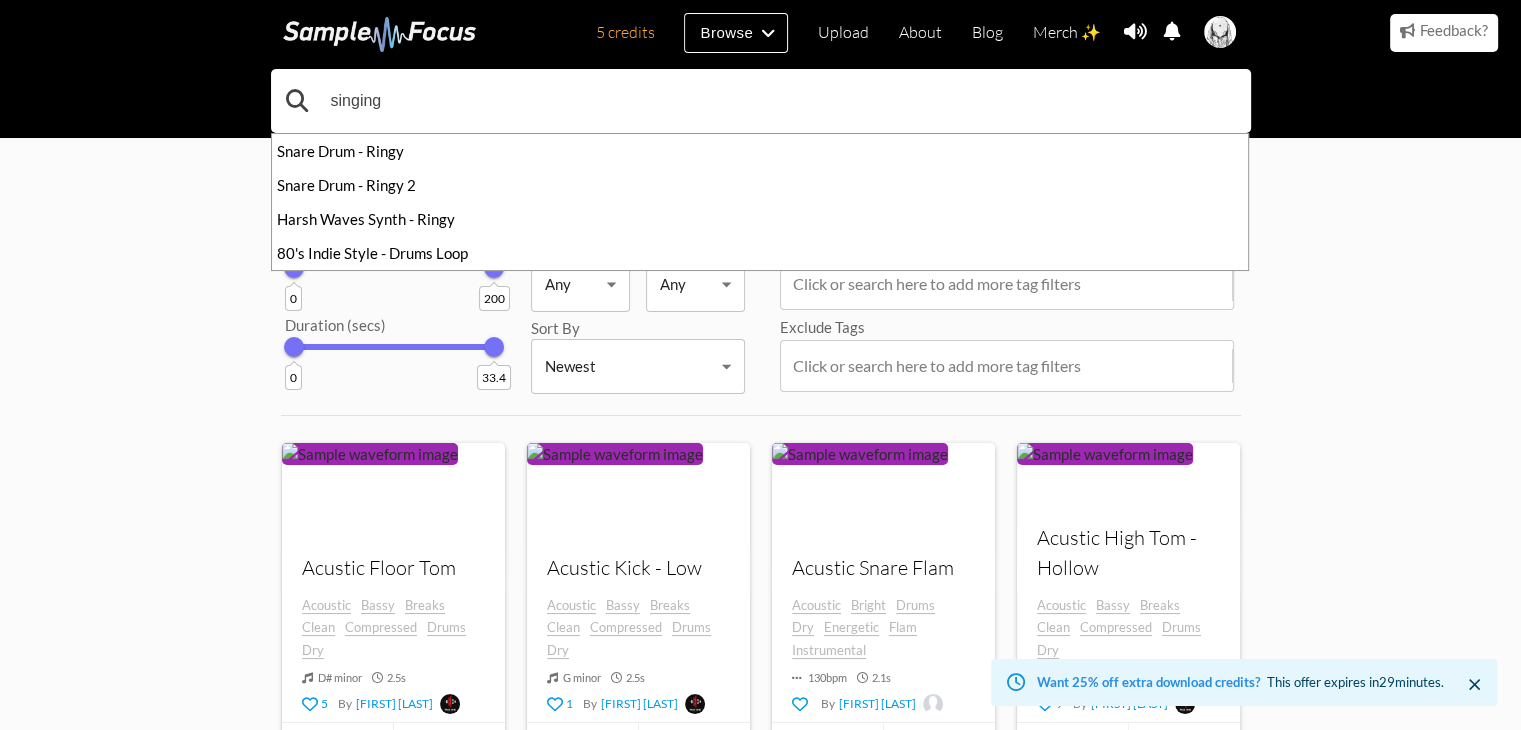 type on "singing" 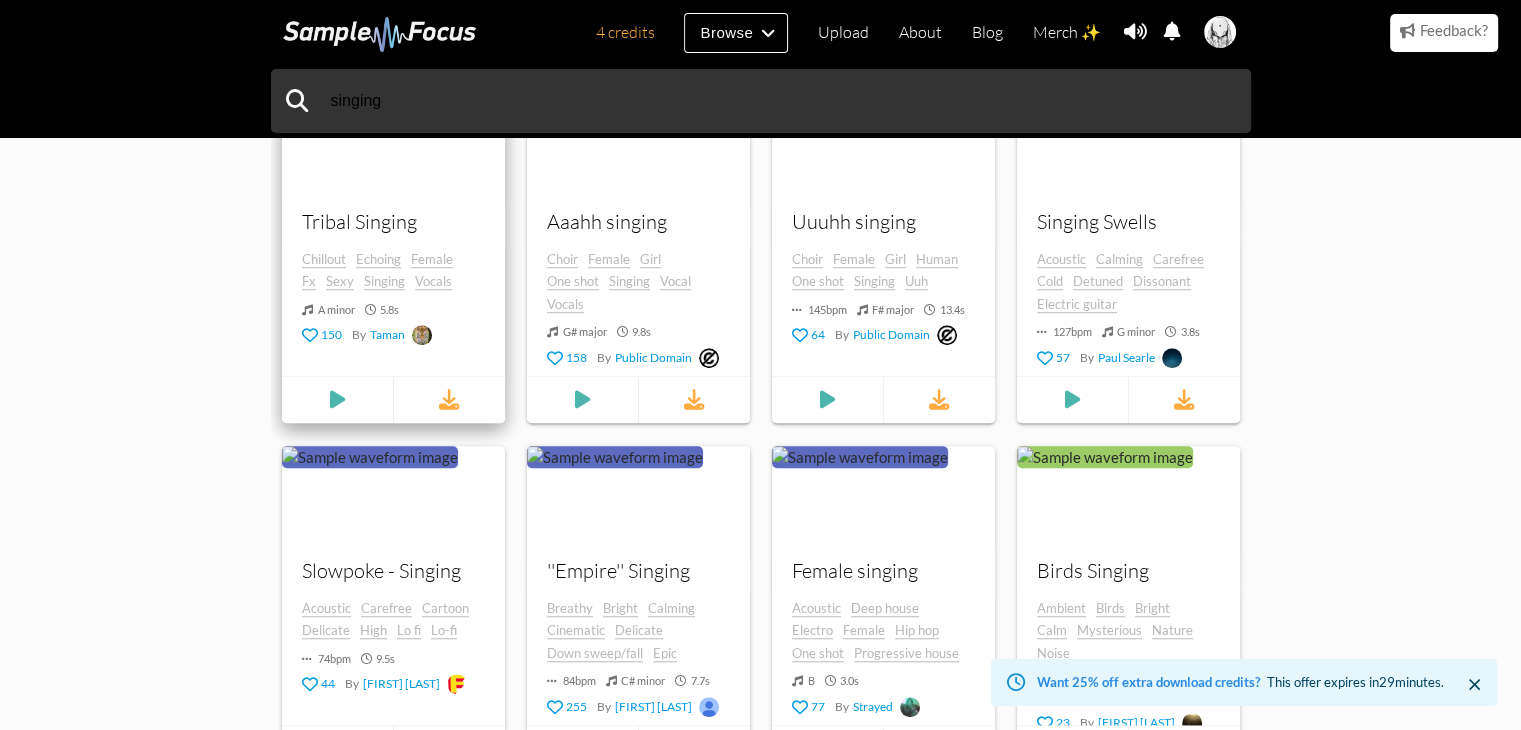 scroll, scrollTop: 1800, scrollLeft: 0, axis: vertical 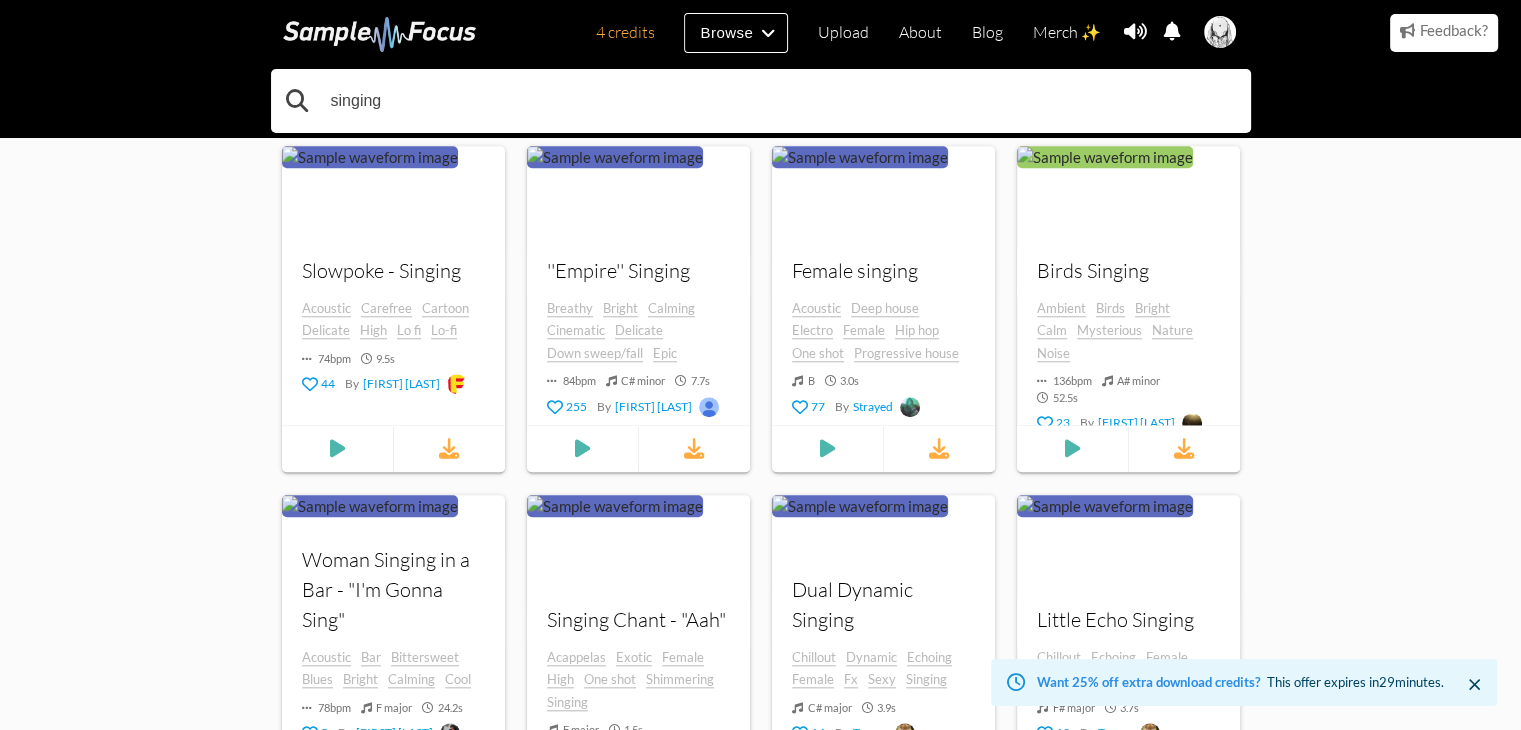 click on "singing" at bounding box center (761, 101) 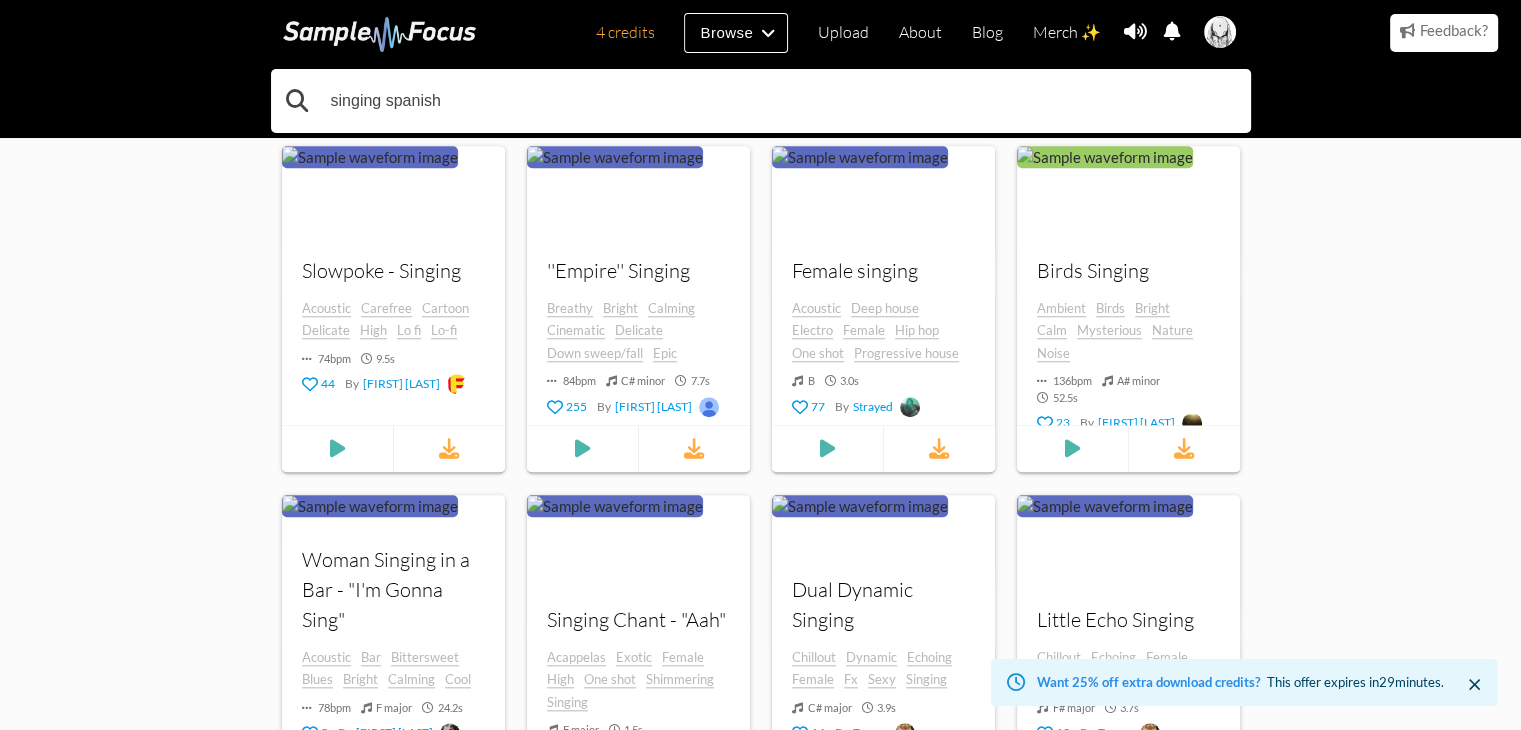 type on "singing spanish" 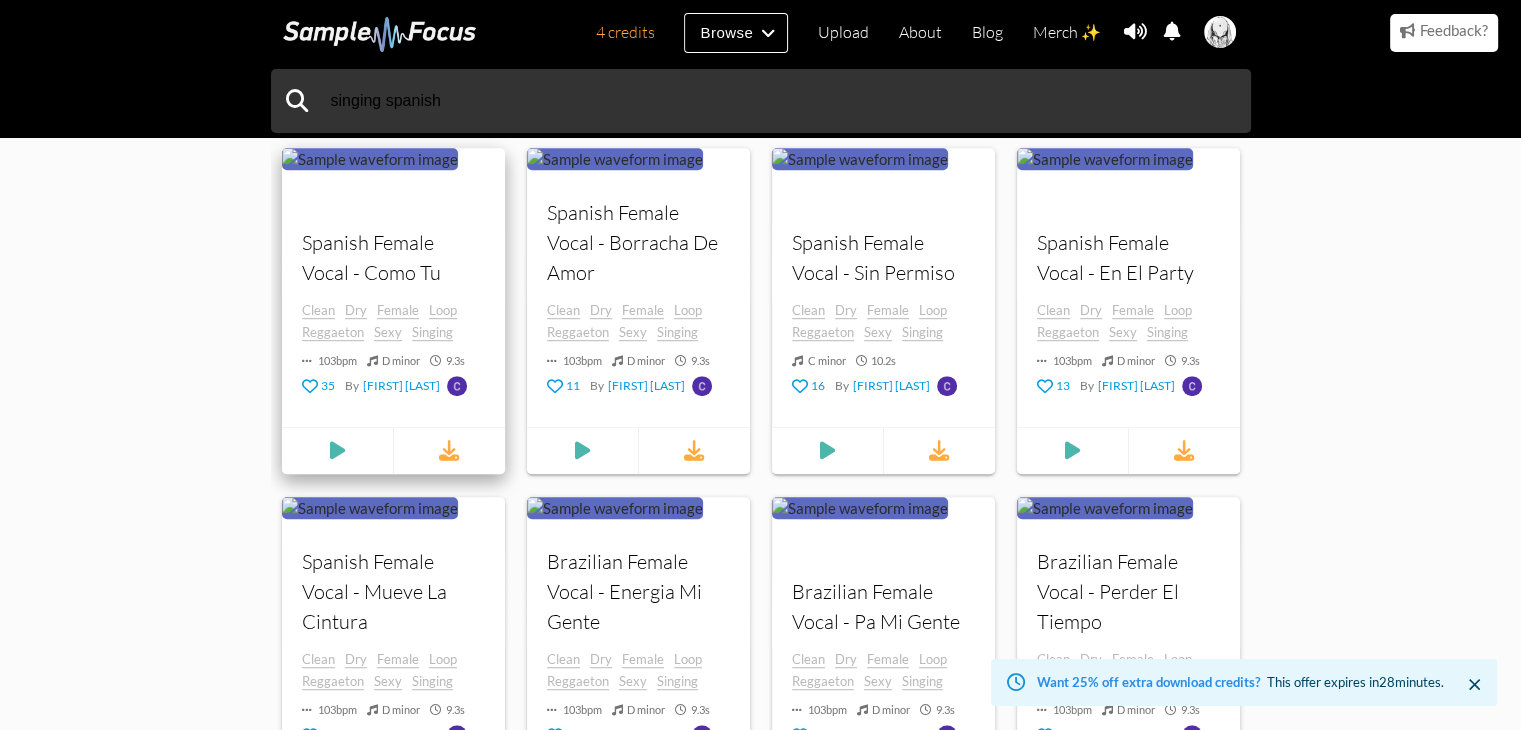 scroll, scrollTop: 1500, scrollLeft: 0, axis: vertical 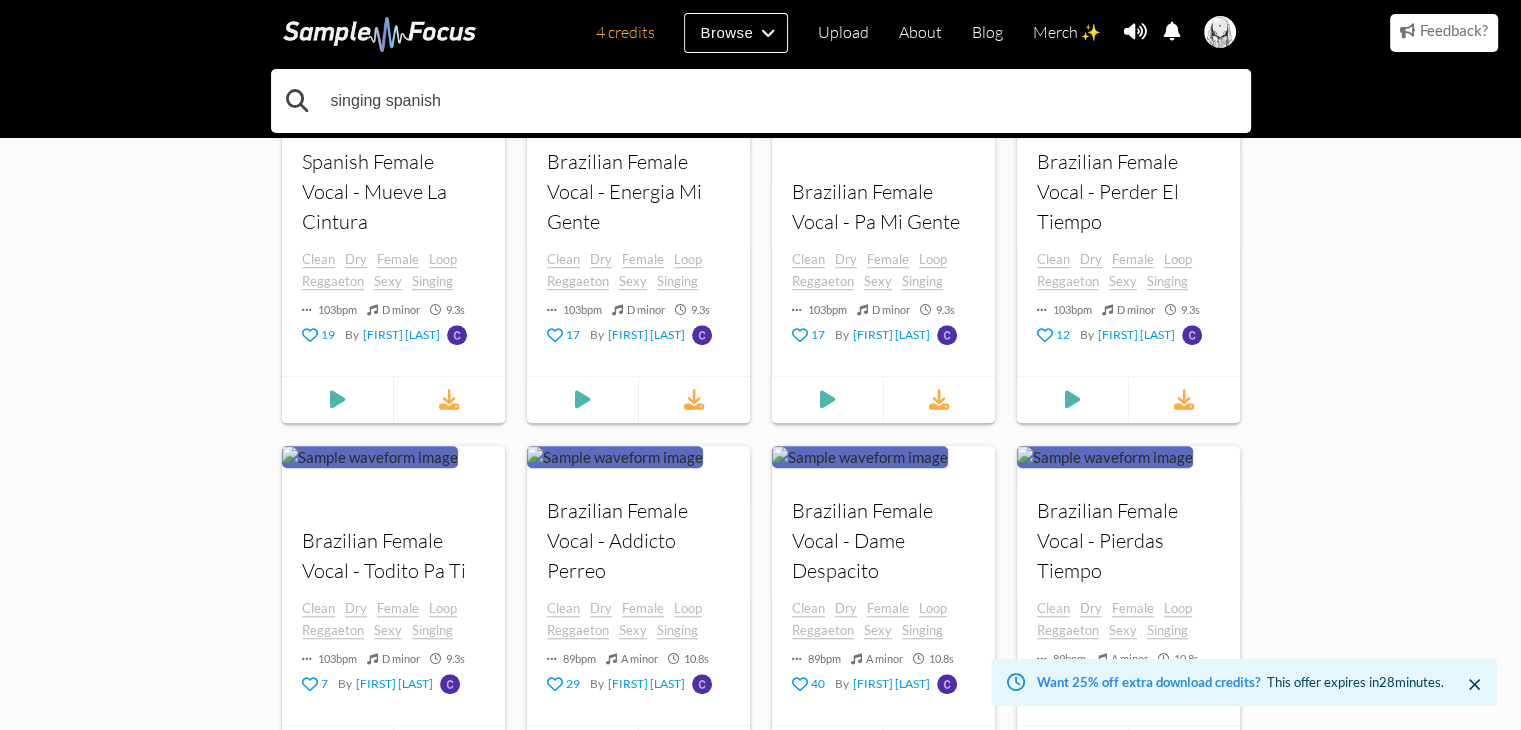 click on "singing spanish" at bounding box center (761, 101) 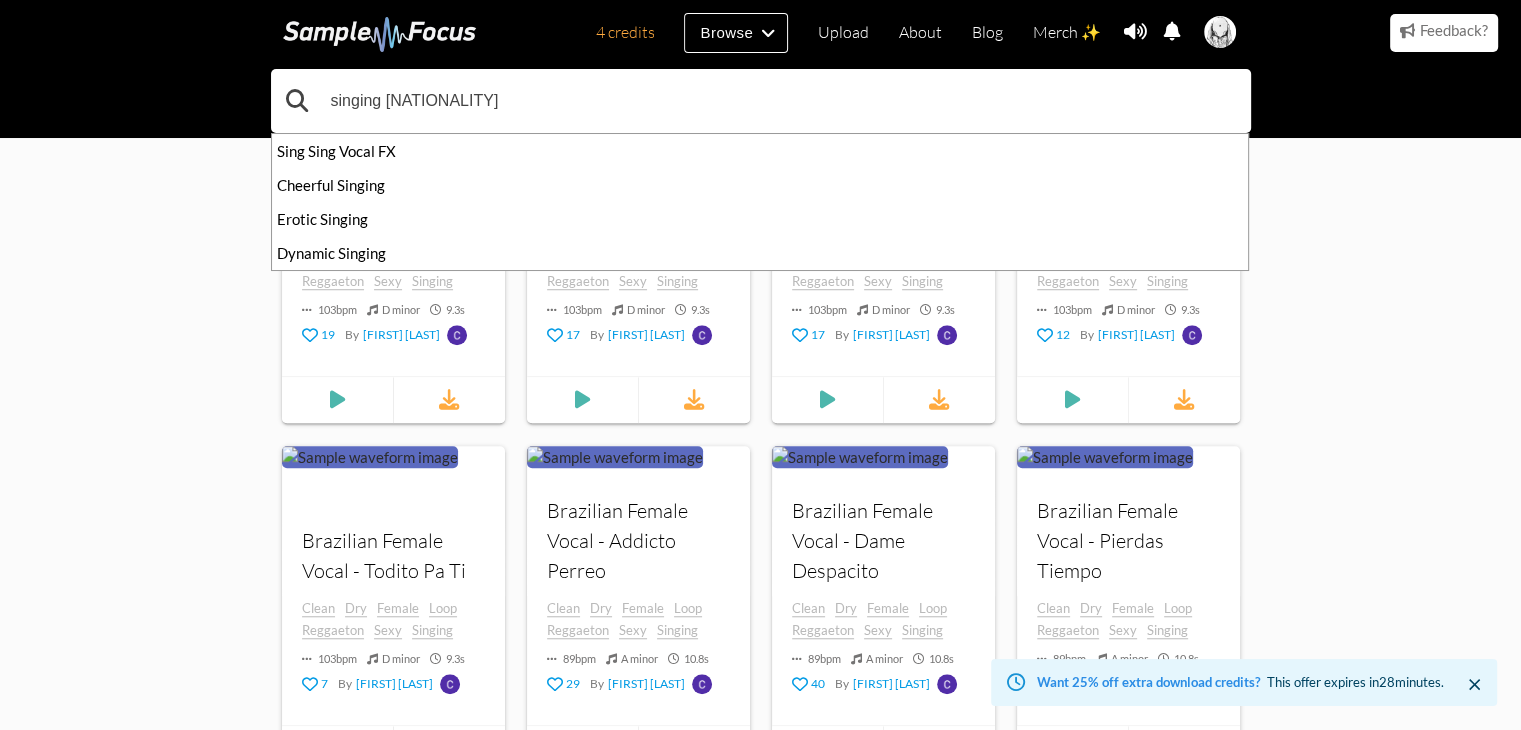 type on "singing russian" 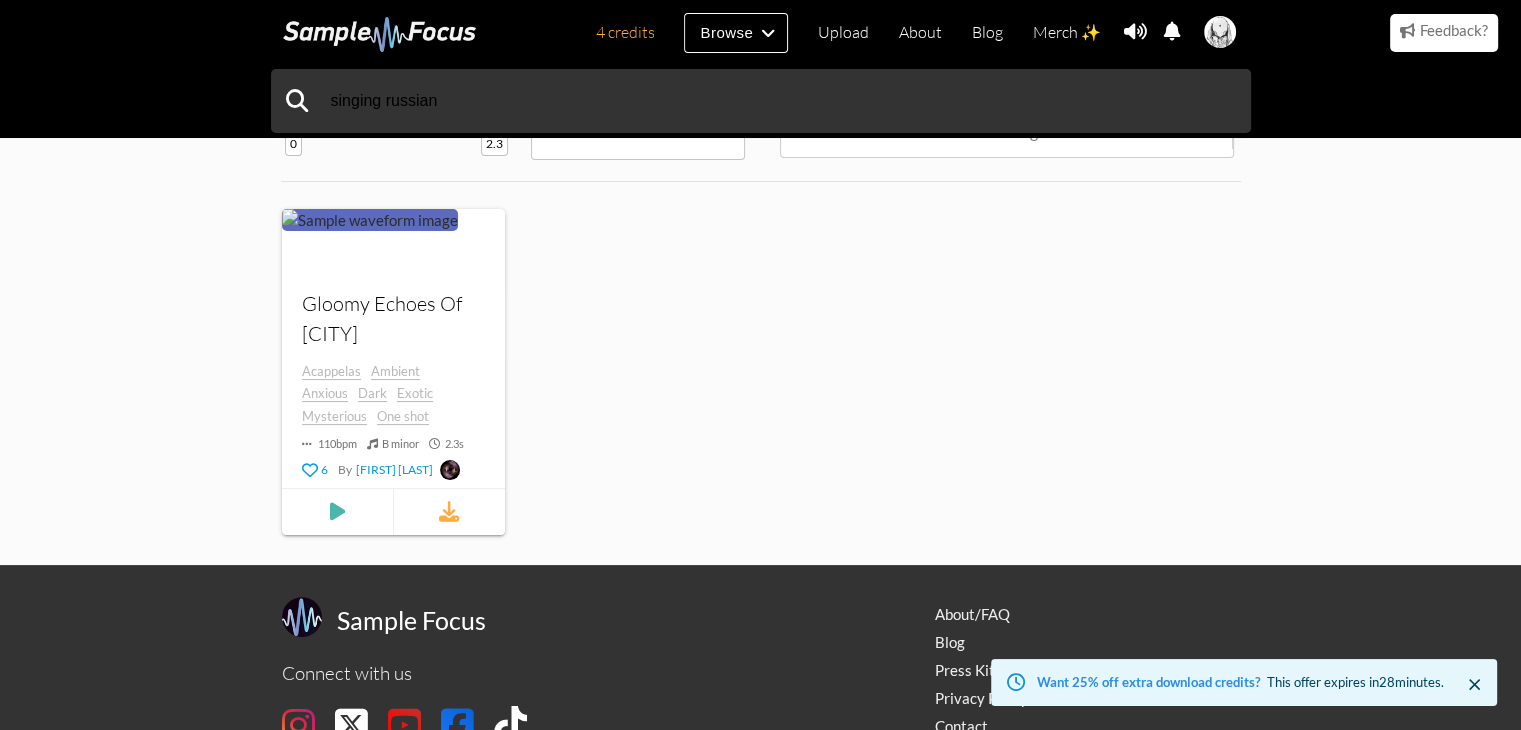 scroll, scrollTop: 118, scrollLeft: 0, axis: vertical 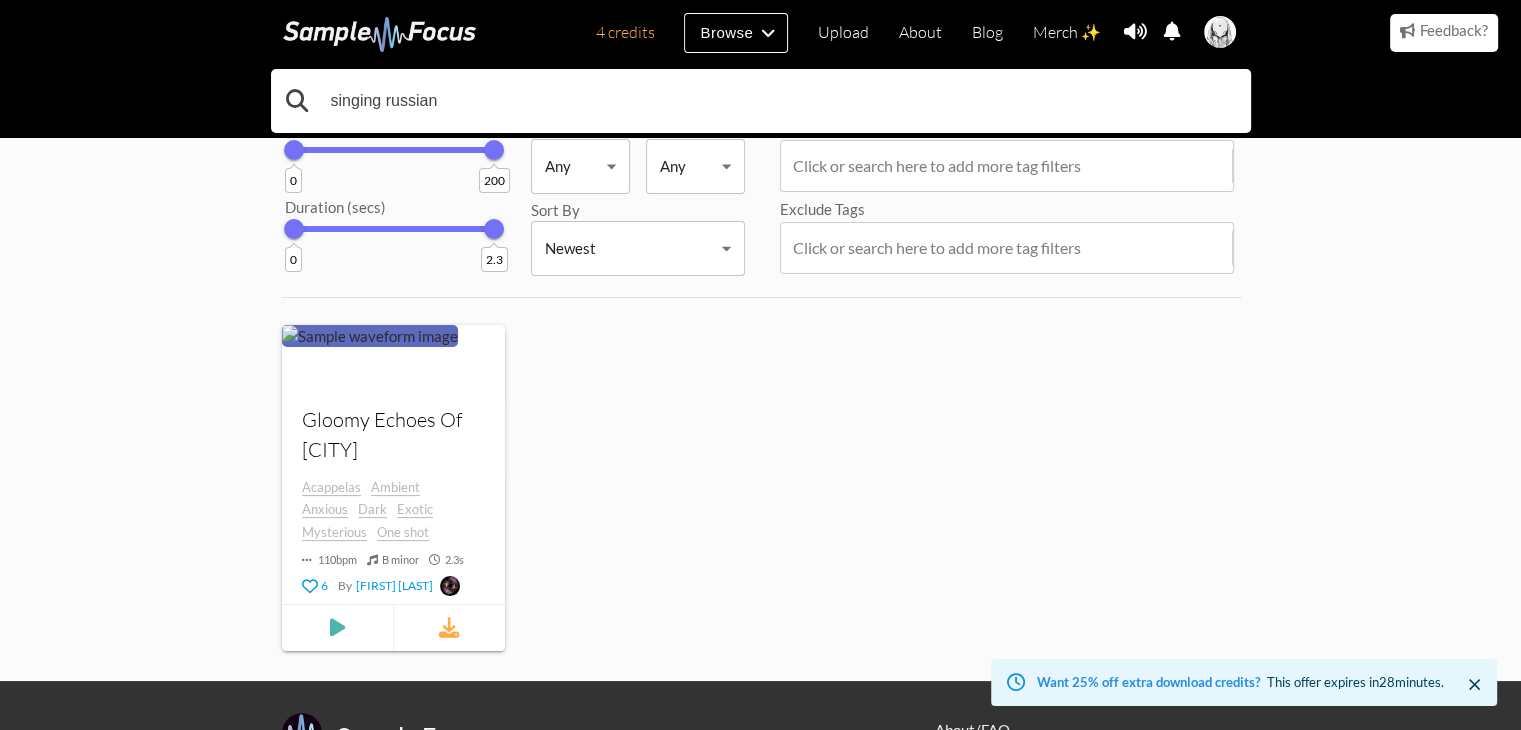 click on "singing russian" at bounding box center (761, 101) 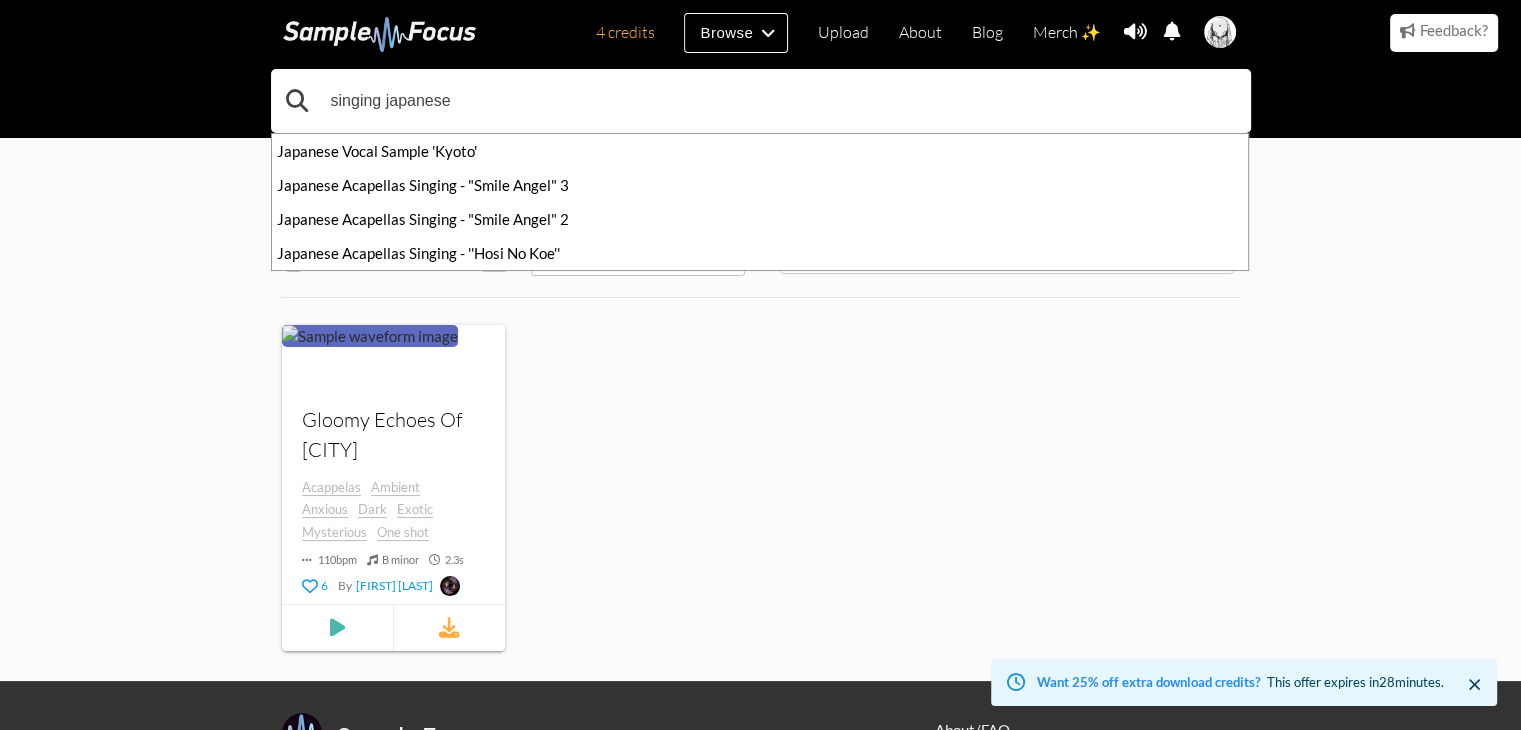 type on "singing japanese" 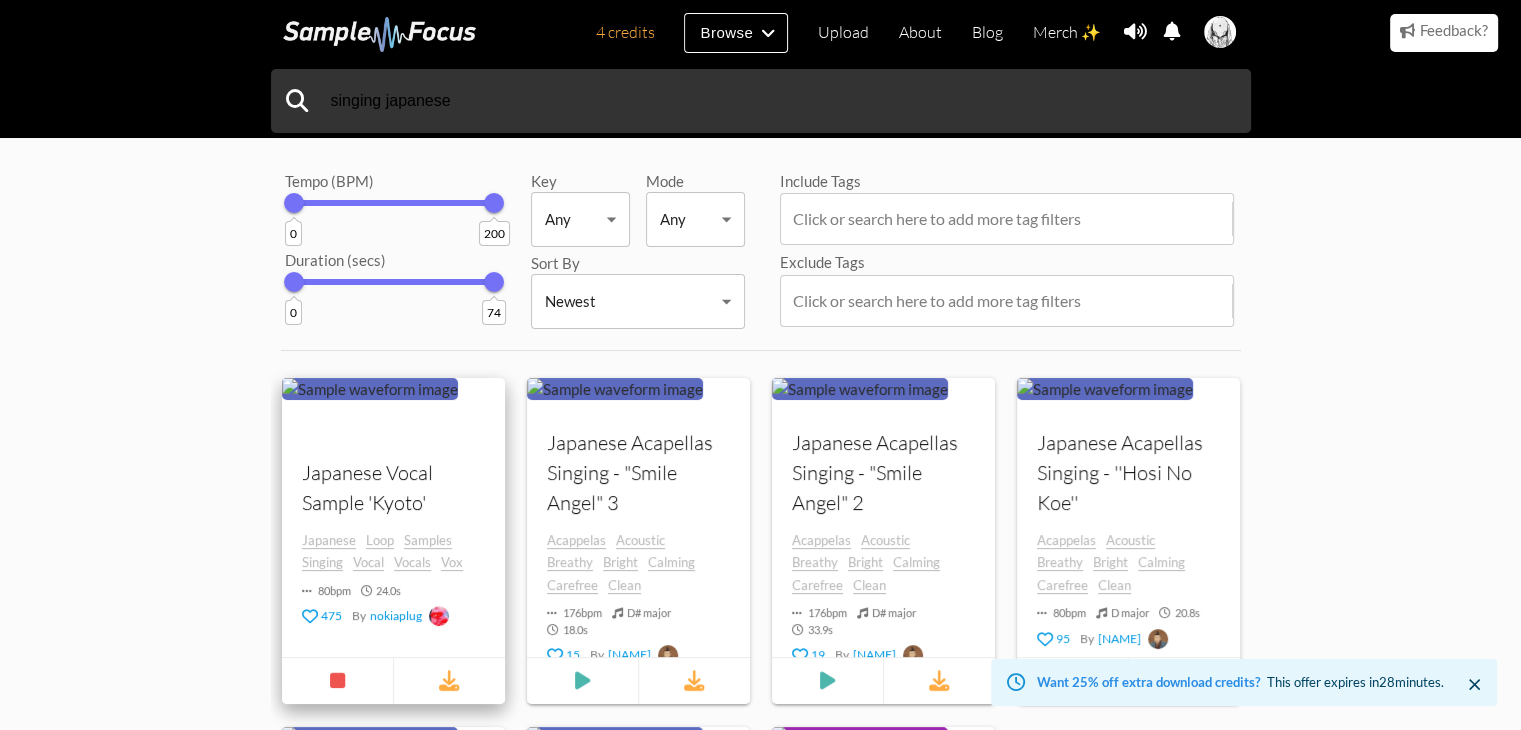scroll, scrollTop: 100, scrollLeft: 0, axis: vertical 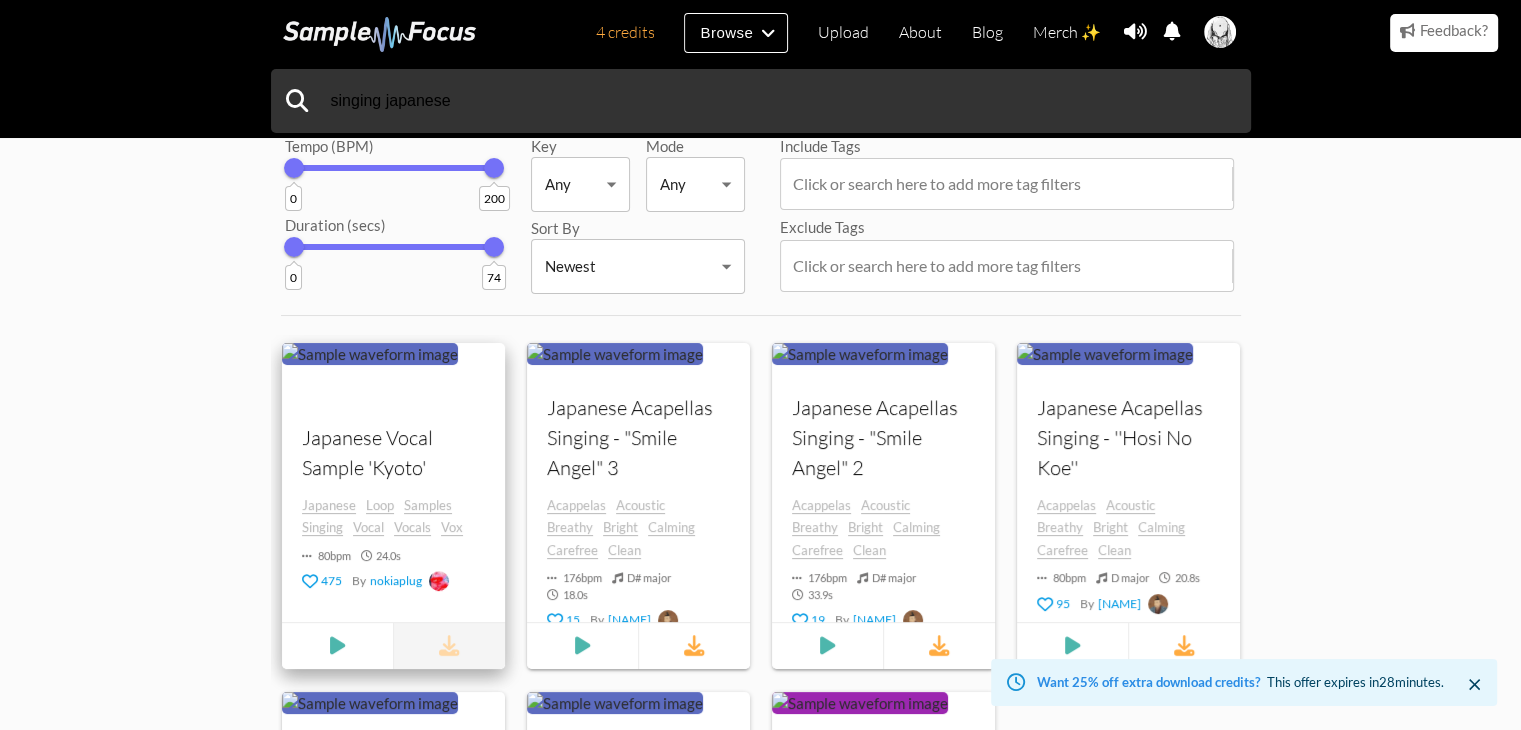 click at bounding box center [448, 645] 